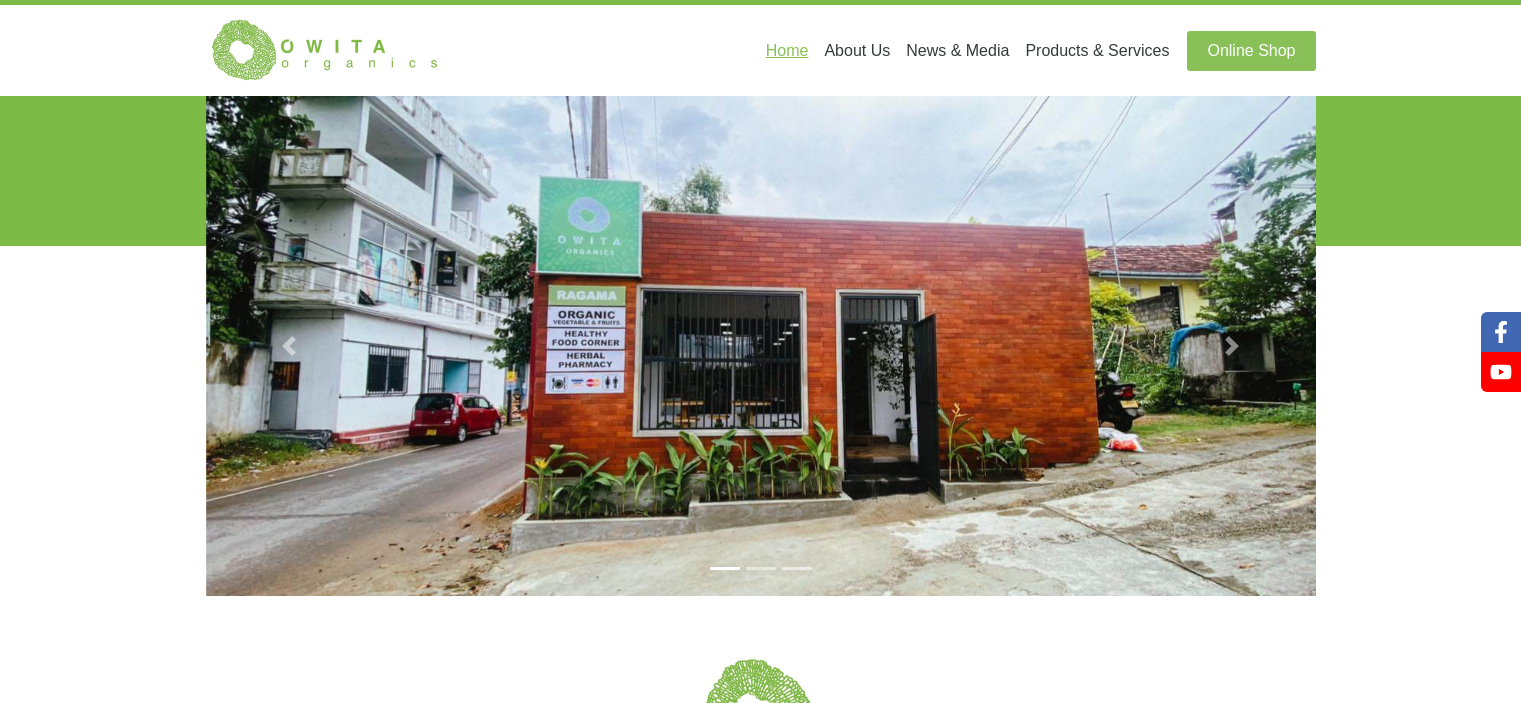 scroll, scrollTop: 1880, scrollLeft: 0, axis: vertical 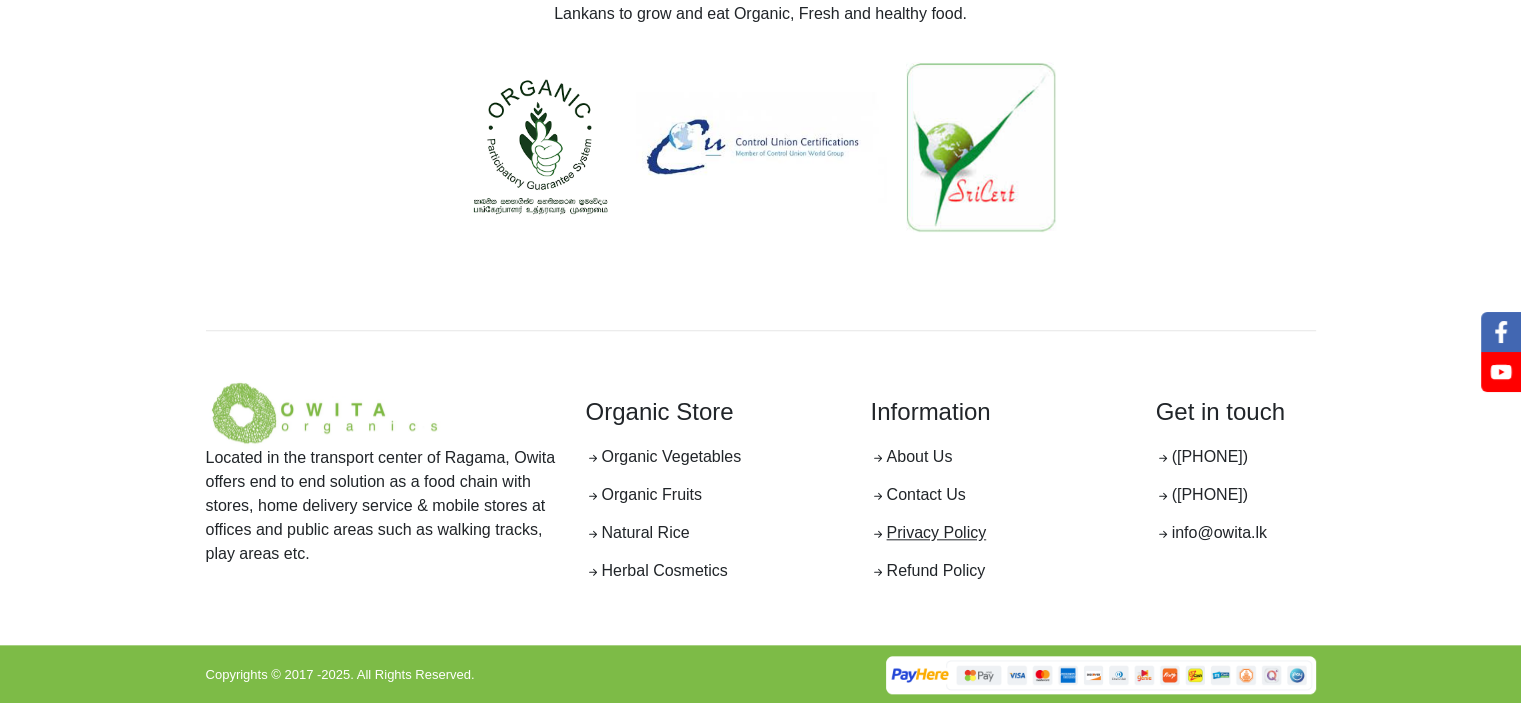 click on "Privacy Policy" at bounding box center (928, 532) 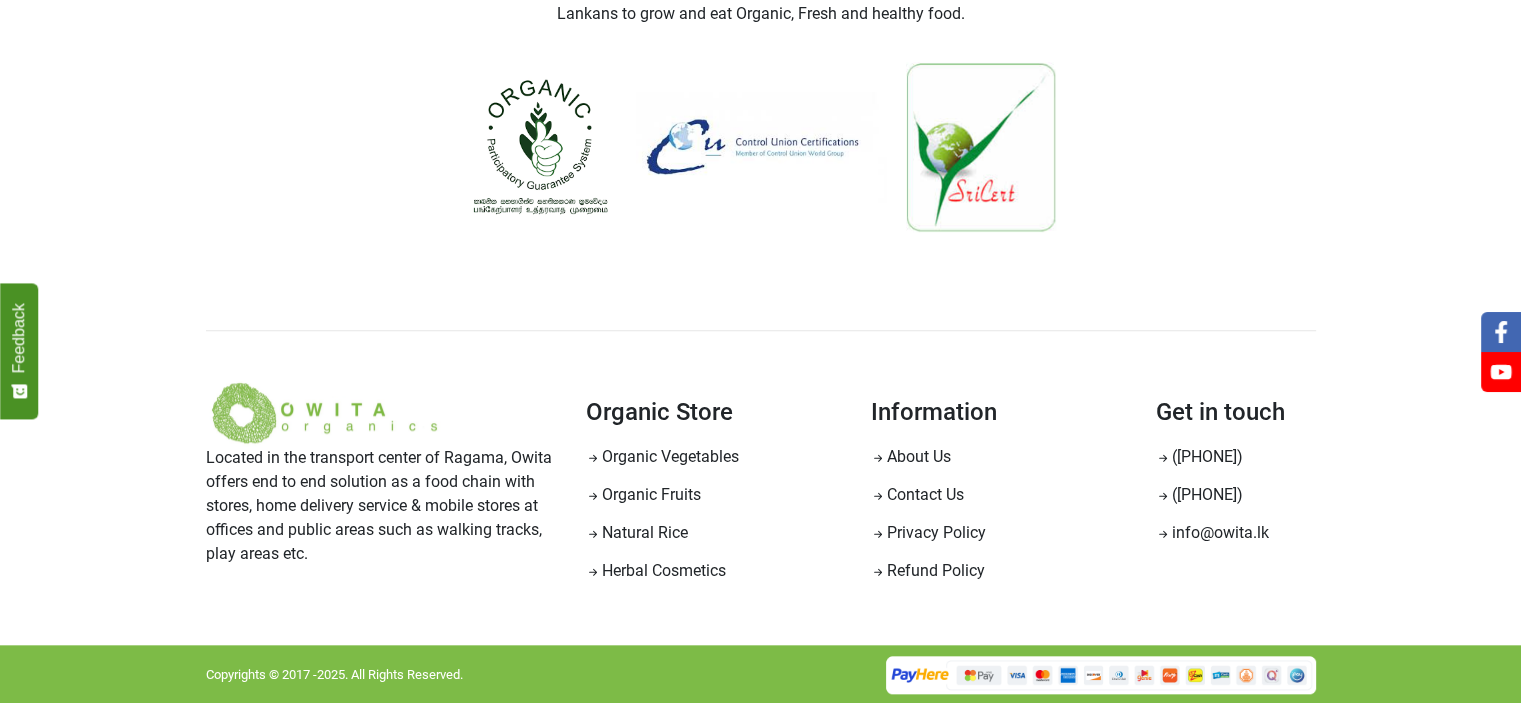 scroll, scrollTop: 0, scrollLeft: 0, axis: both 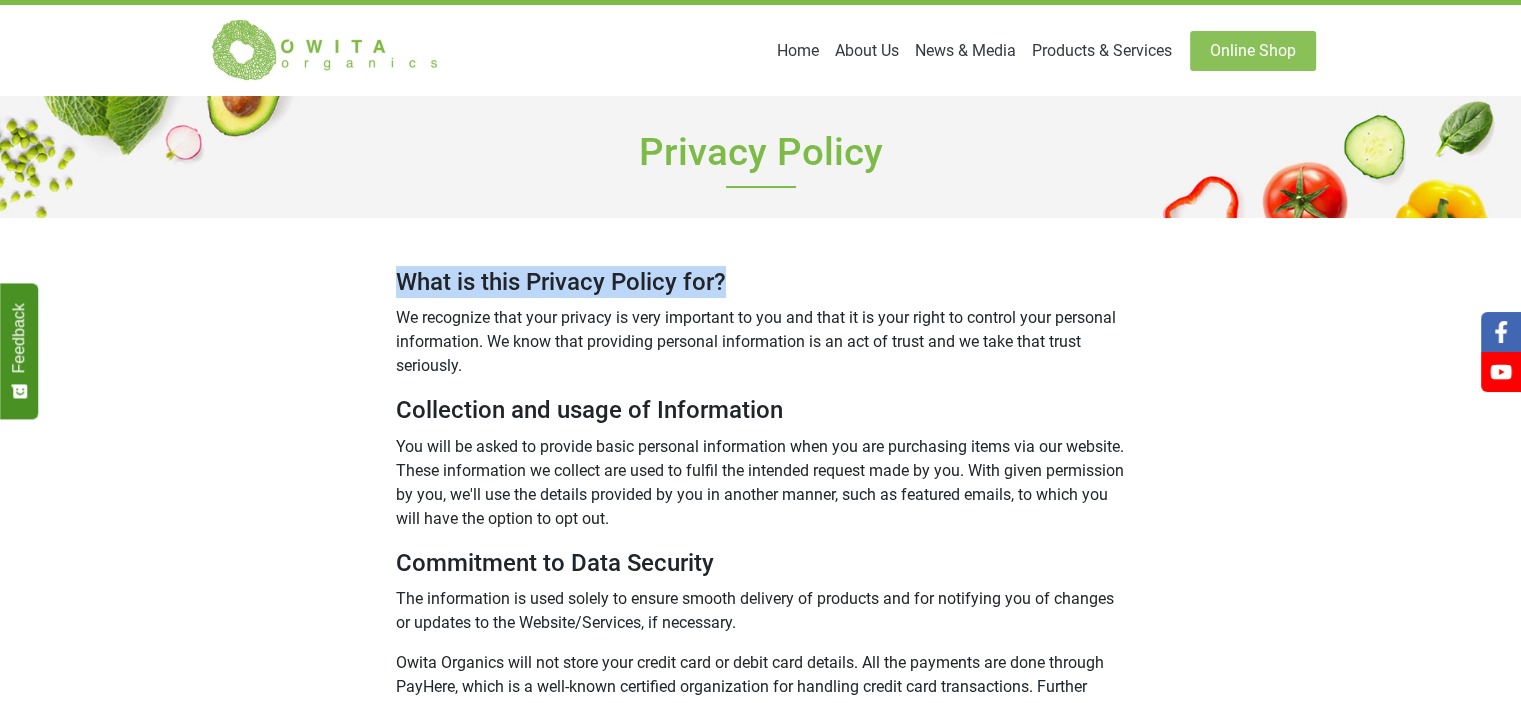 drag, startPoint x: 729, startPoint y: 291, endPoint x: 396, endPoint y: 281, distance: 333.15012 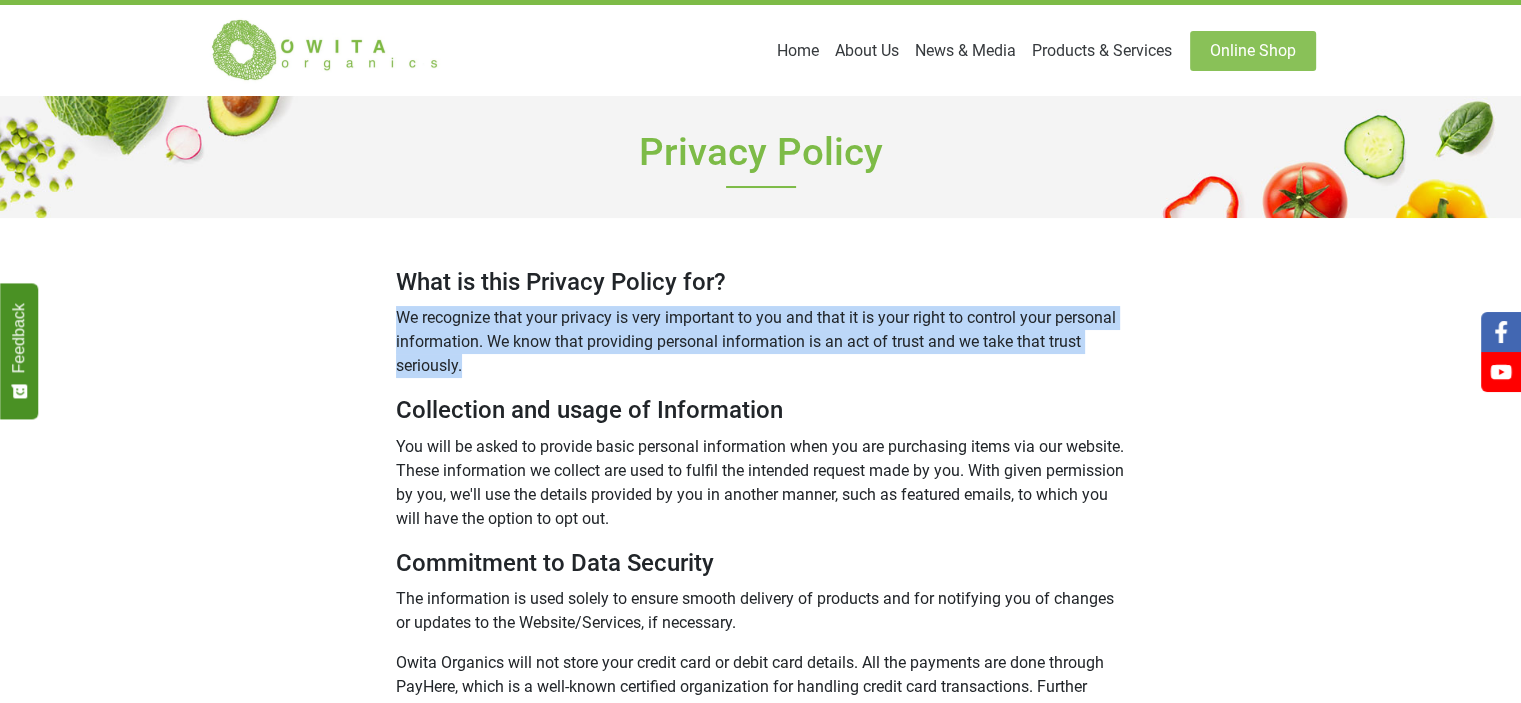 drag, startPoint x: 505, startPoint y: 371, endPoint x: 392, endPoint y: 328, distance: 120.90492 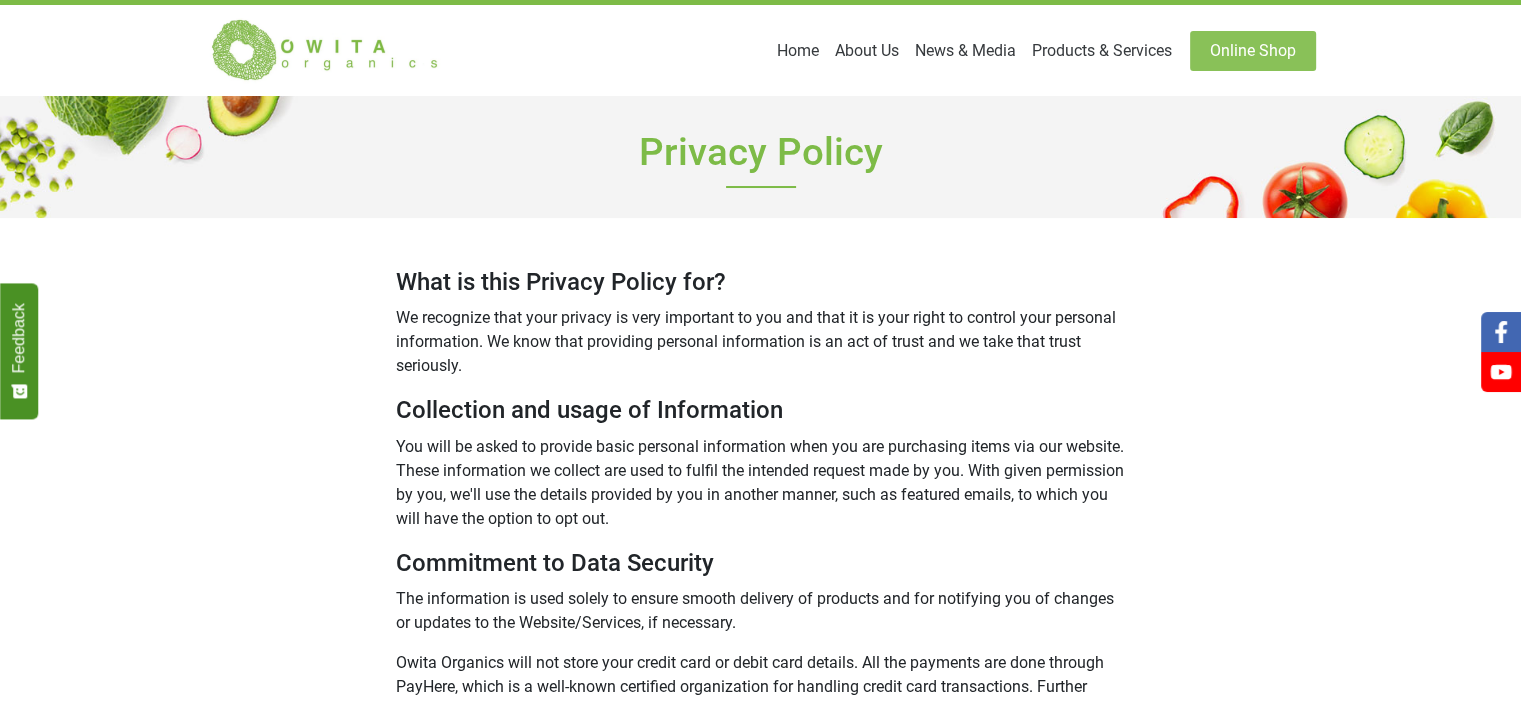 click on "What is this Privacy Policy for?" at bounding box center [761, 282] 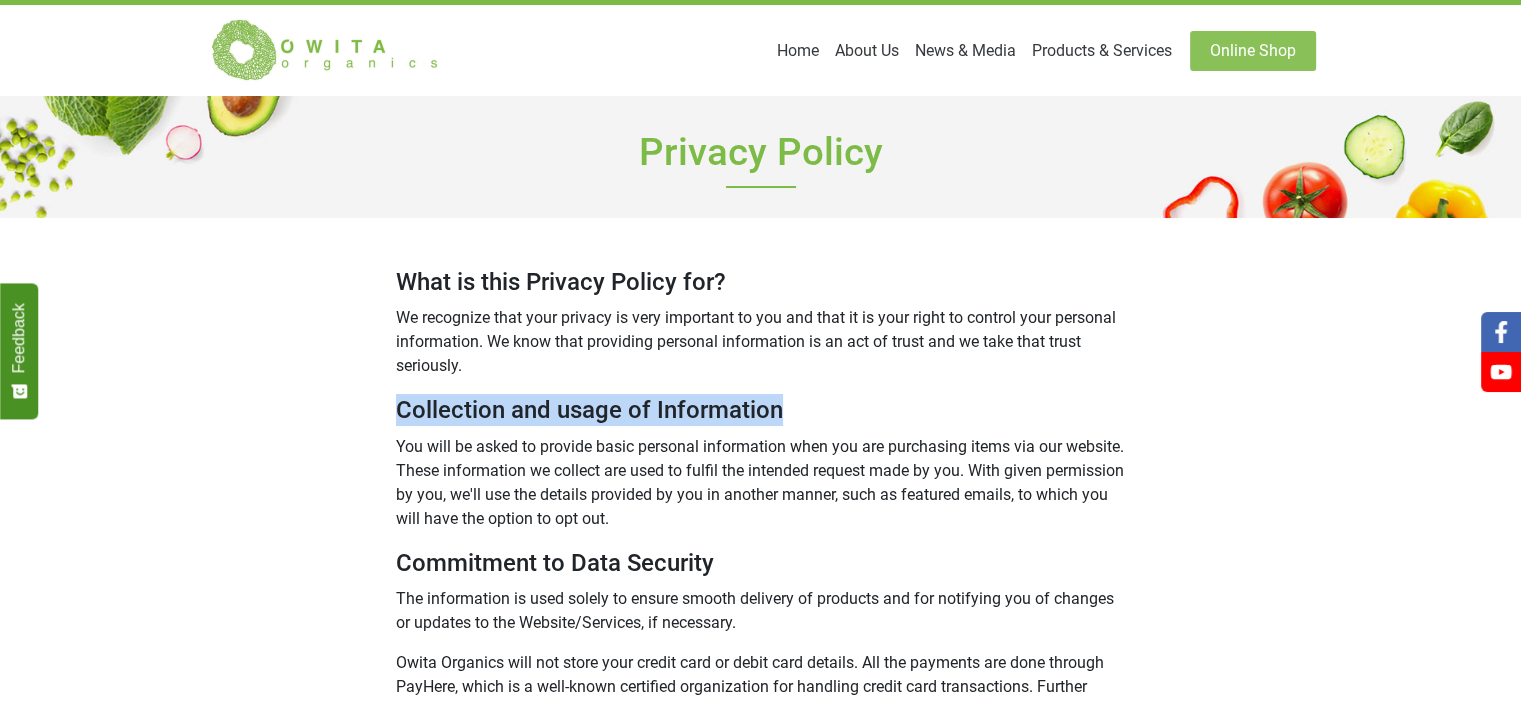 drag, startPoint x: 792, startPoint y: 406, endPoint x: 399, endPoint y: 411, distance: 393.0318 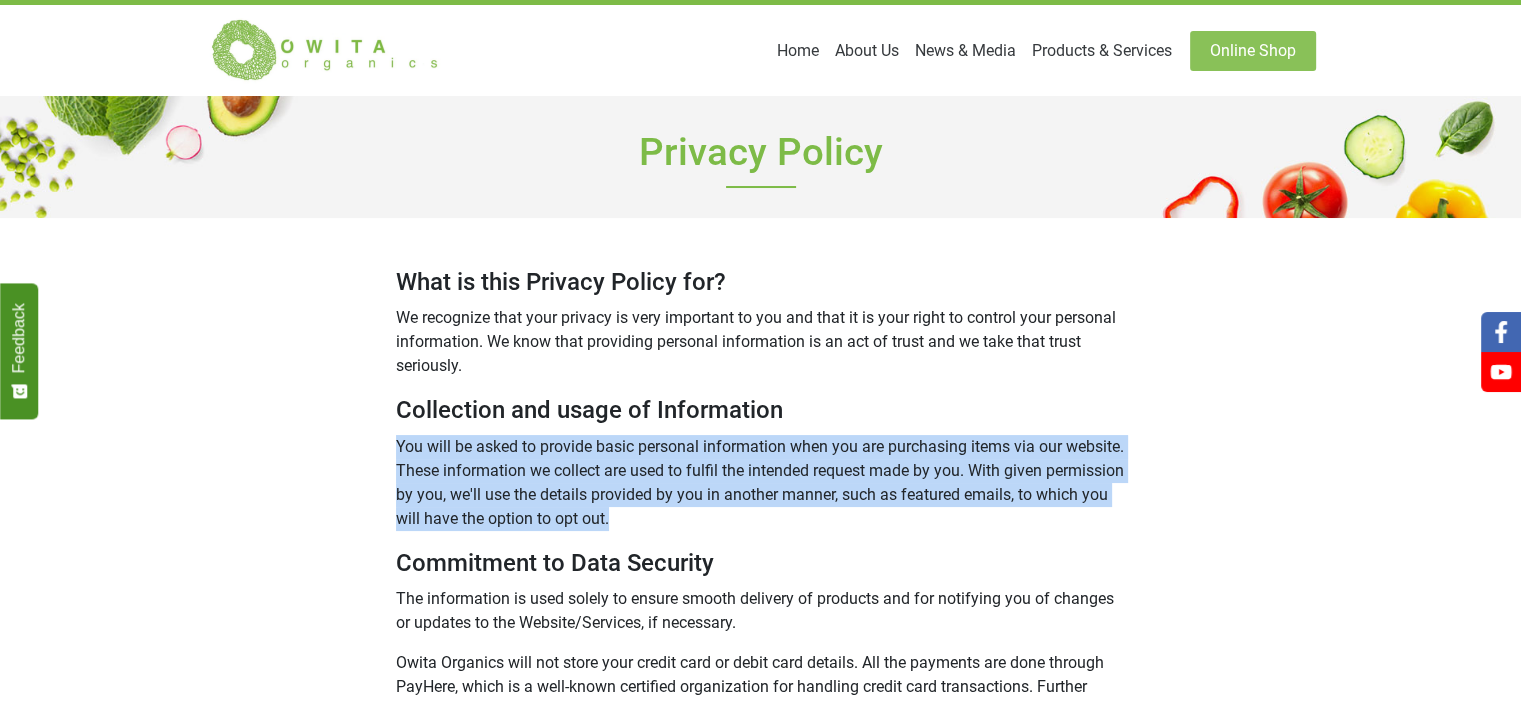 drag, startPoint x: 690, startPoint y: 515, endPoint x: 390, endPoint y: 447, distance: 307.61014 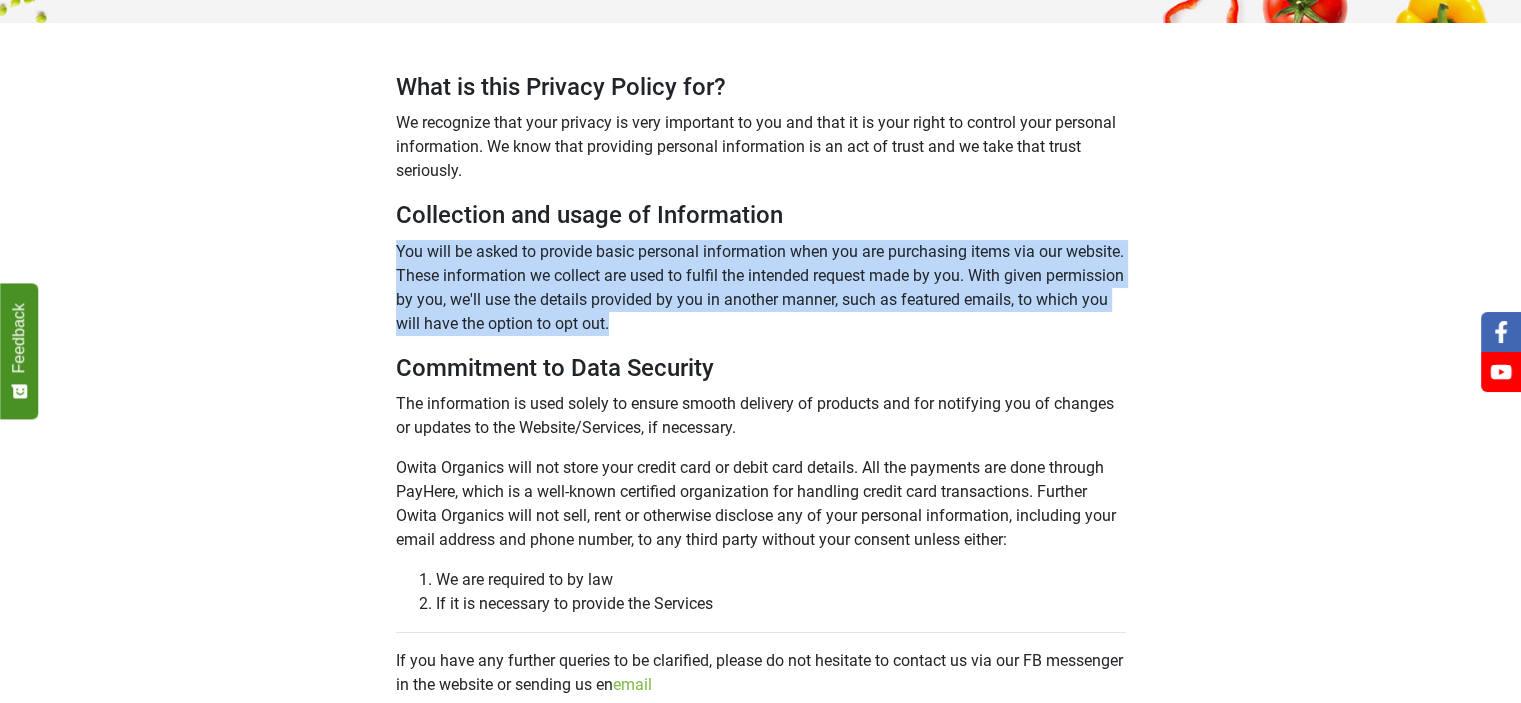scroll, scrollTop: 196, scrollLeft: 0, axis: vertical 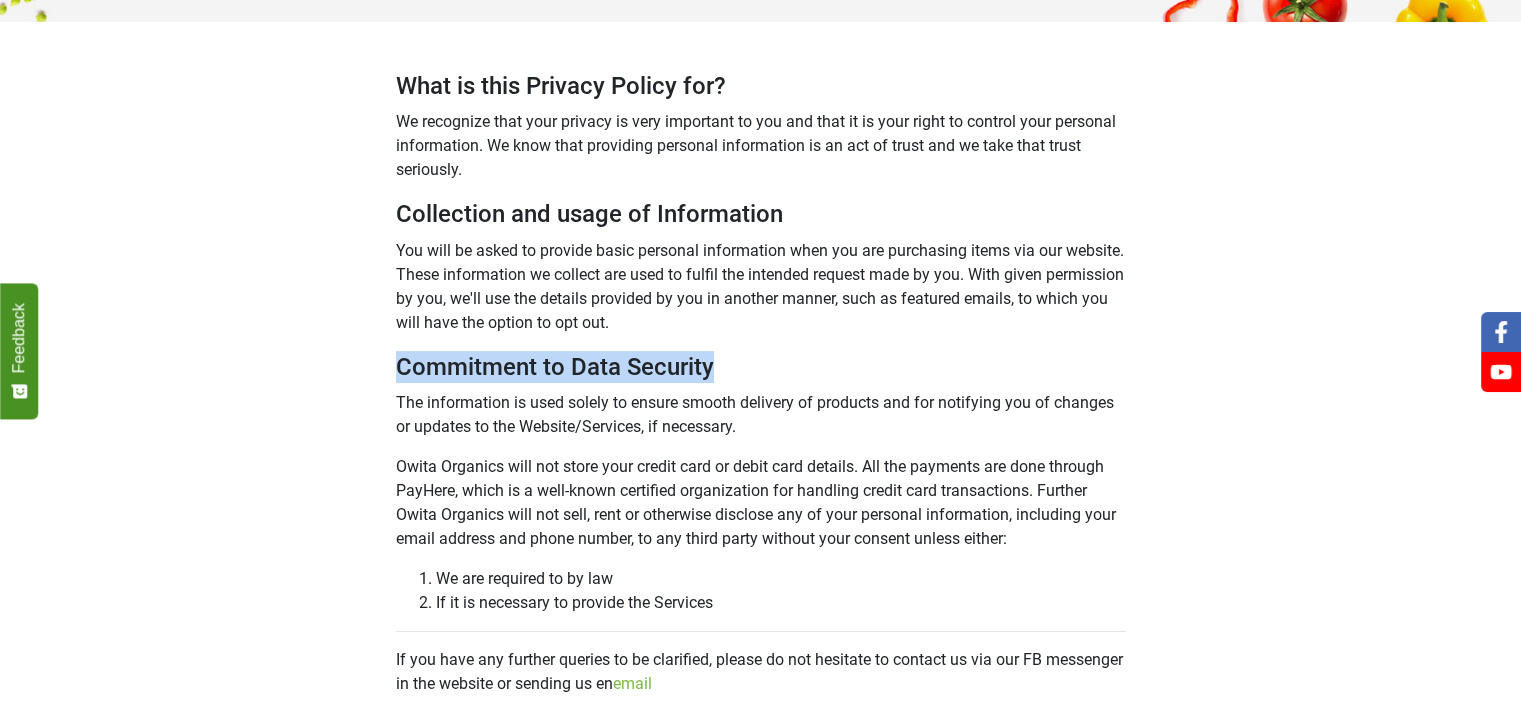 drag, startPoint x: 732, startPoint y: 370, endPoint x: 395, endPoint y: 358, distance: 337.2136 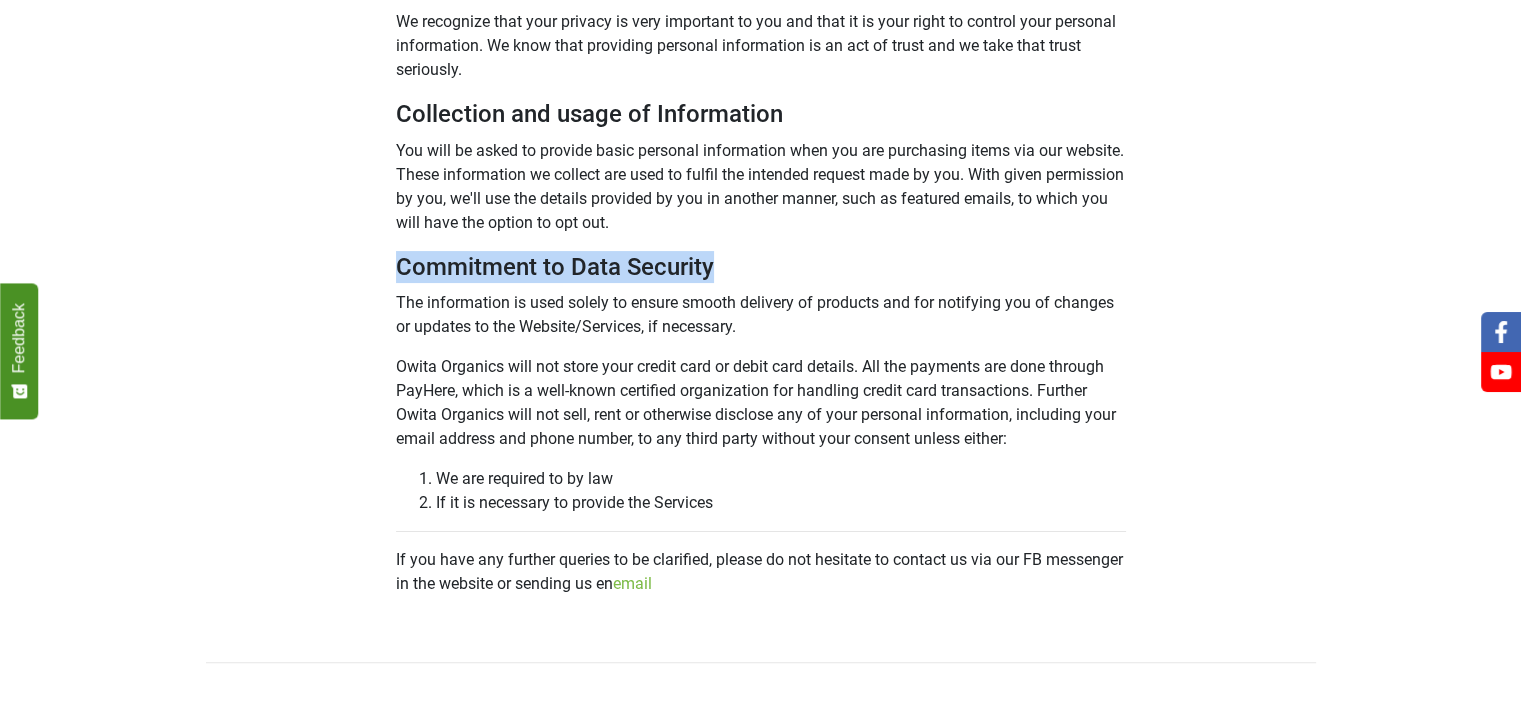 scroll, scrollTop: 318, scrollLeft: 0, axis: vertical 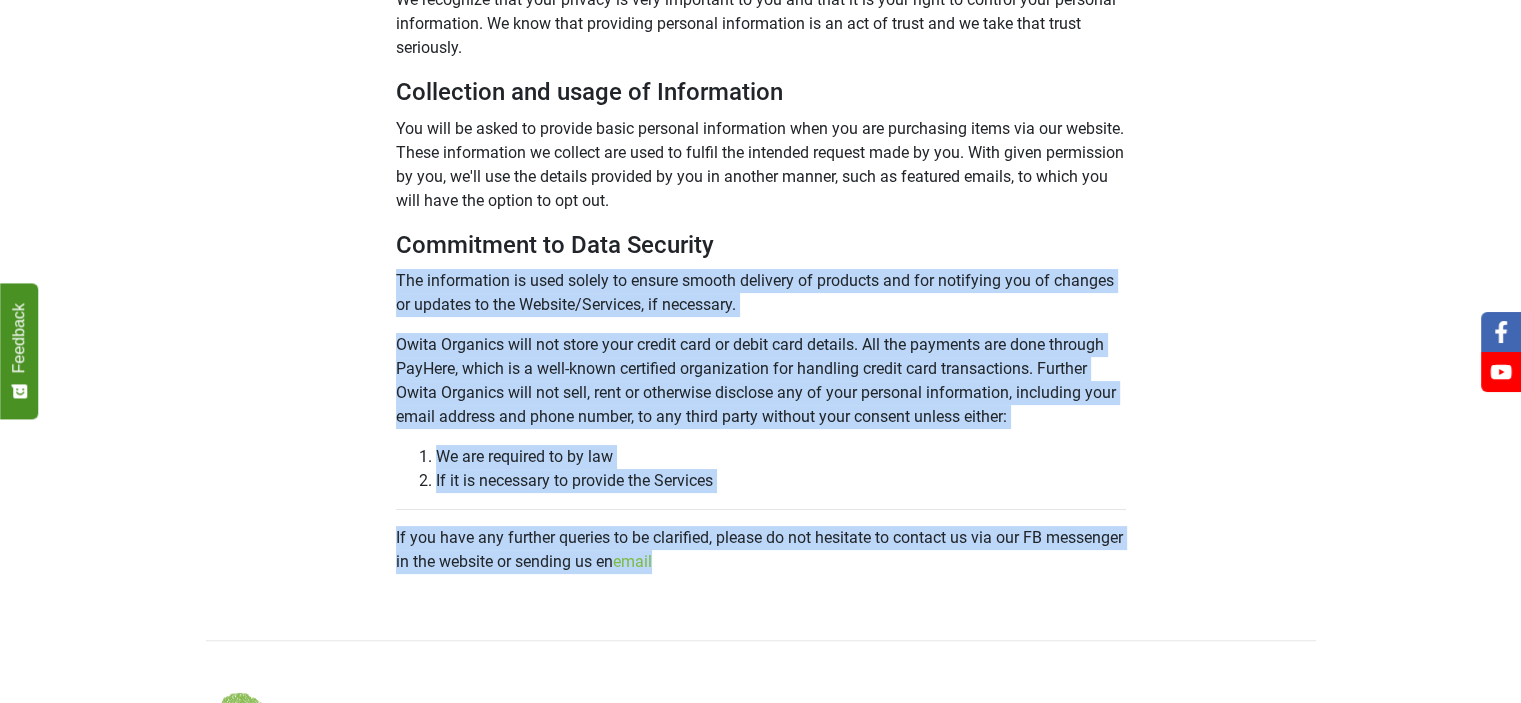 drag, startPoint x: 748, startPoint y: 559, endPoint x: 394, endPoint y: 287, distance: 446.4303 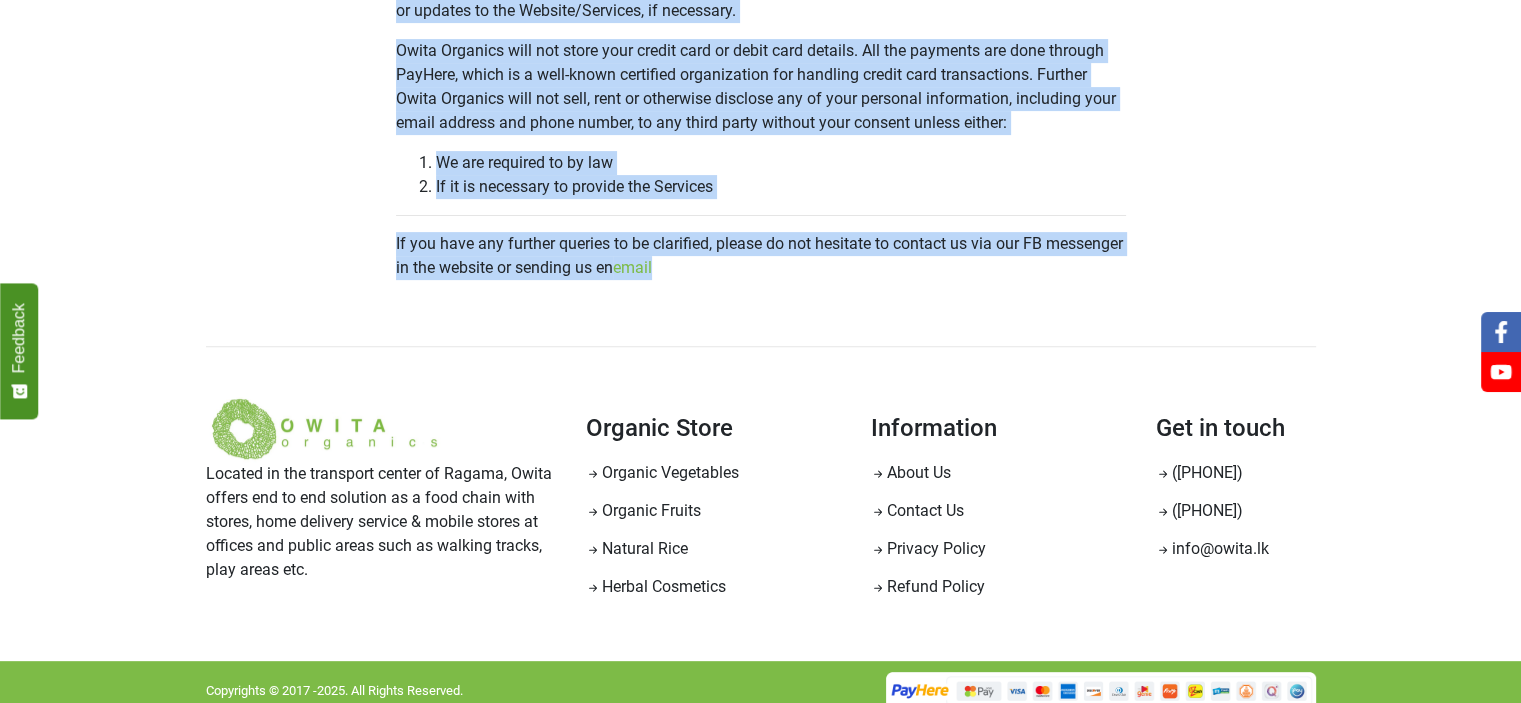 scroll, scrollTop: 628, scrollLeft: 0, axis: vertical 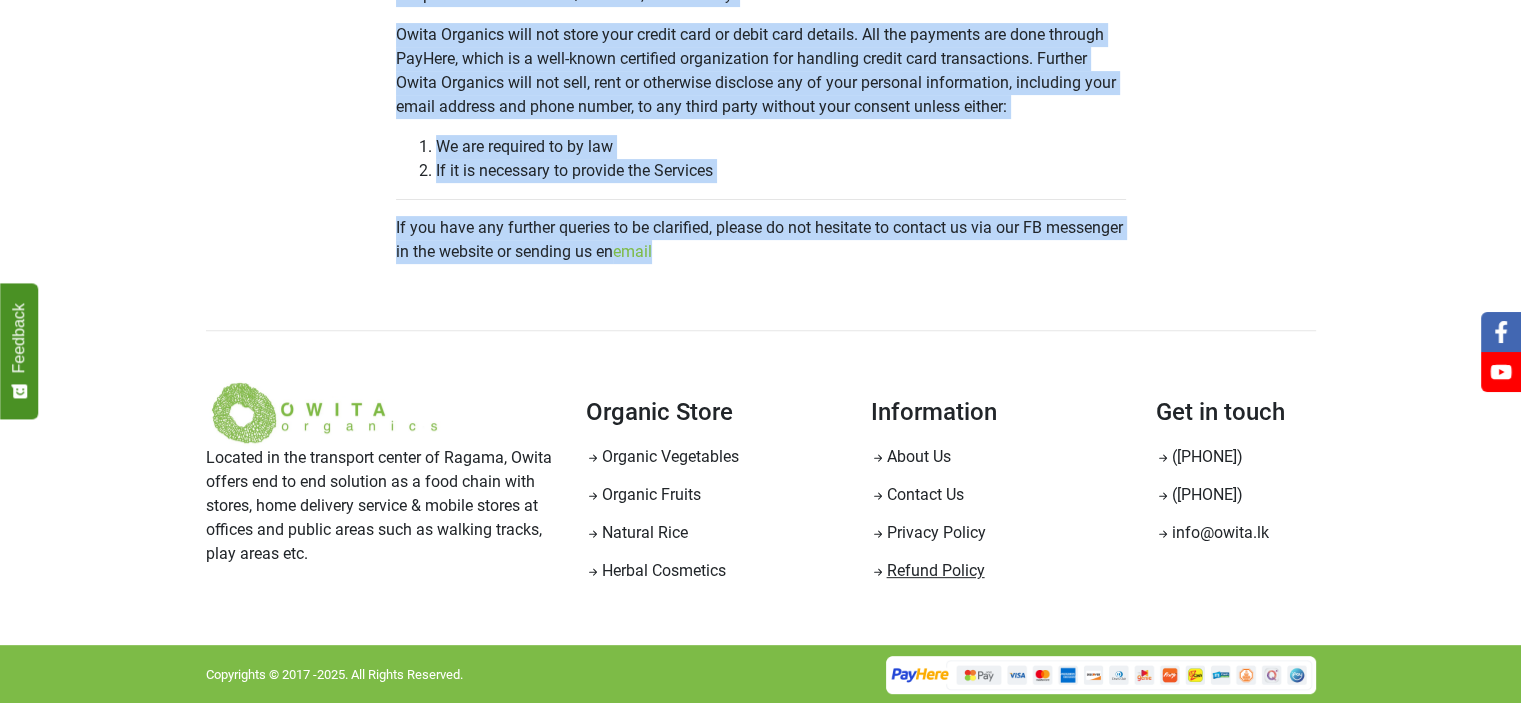 click on "Refund Policy" at bounding box center [927, 570] 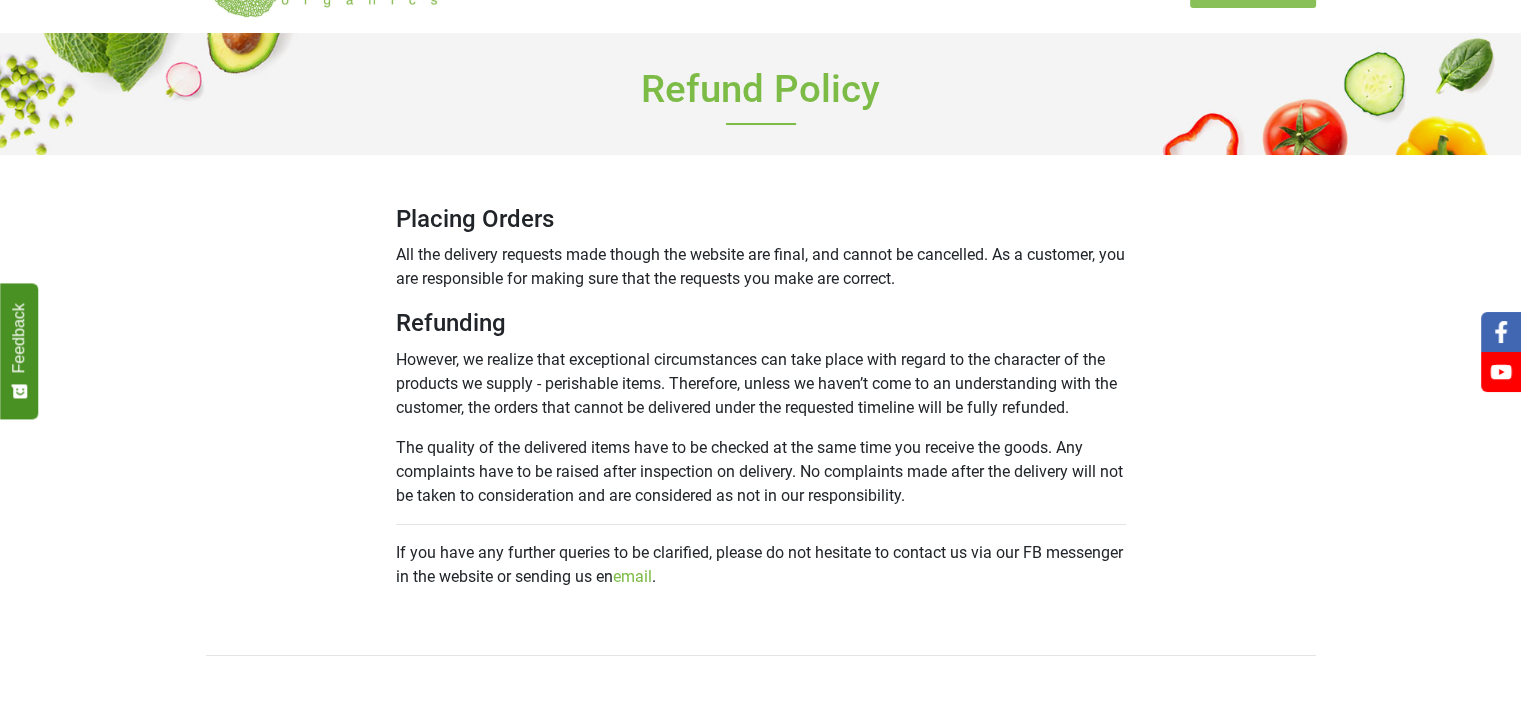 scroll, scrollTop: 60, scrollLeft: 0, axis: vertical 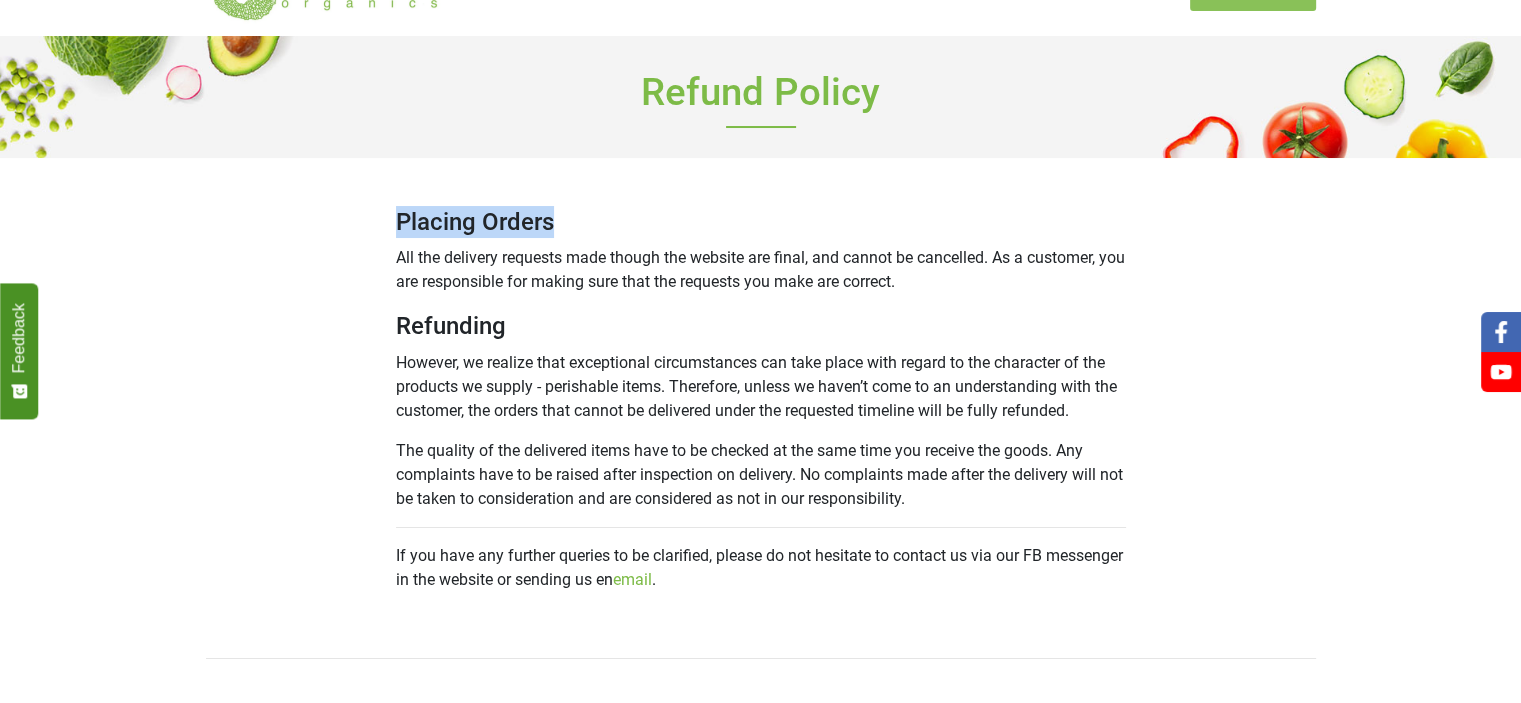 drag, startPoint x: 399, startPoint y: 215, endPoint x: 562, endPoint y: 207, distance: 163.1962 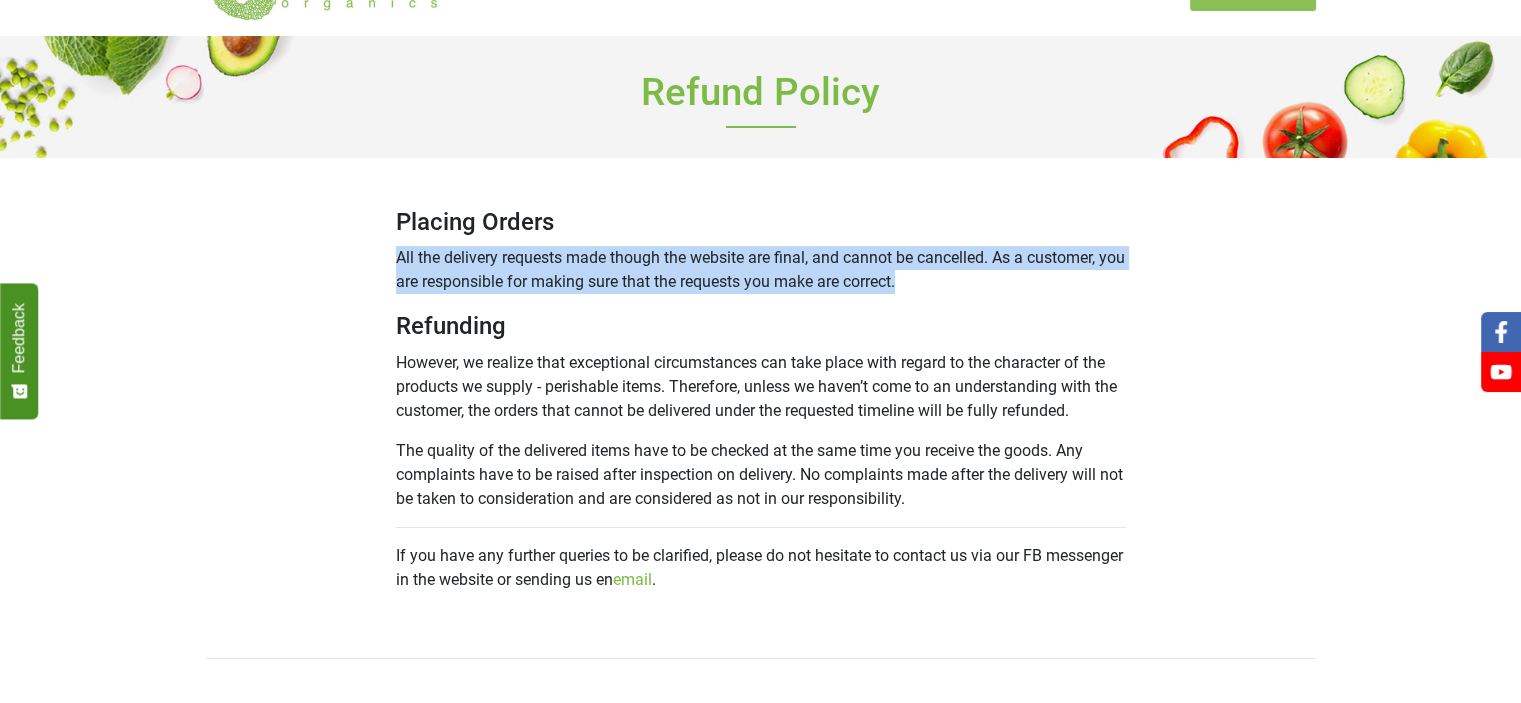drag, startPoint x: 398, startPoint y: 256, endPoint x: 946, endPoint y: 279, distance: 548.4824 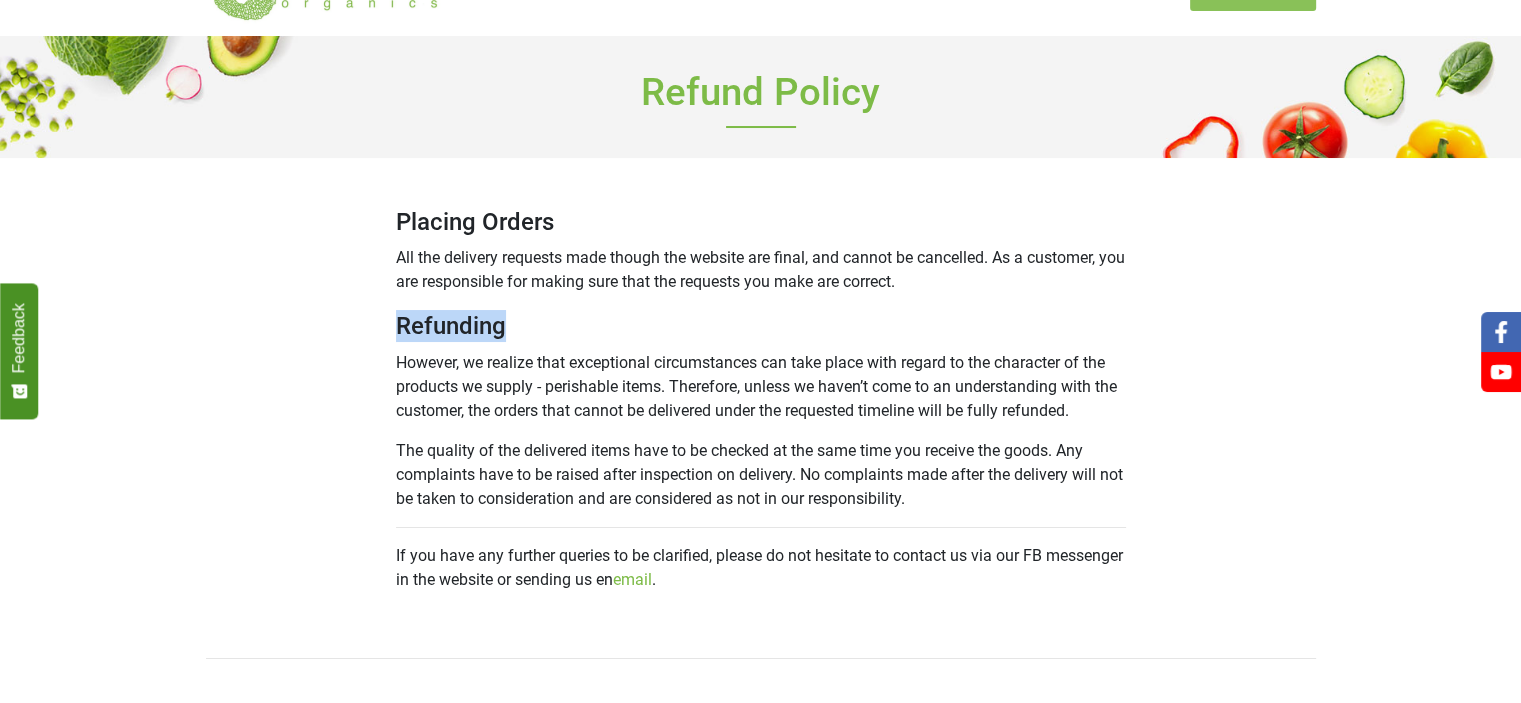 drag, startPoint x: 400, startPoint y: 326, endPoint x: 520, endPoint y: 336, distance: 120.41595 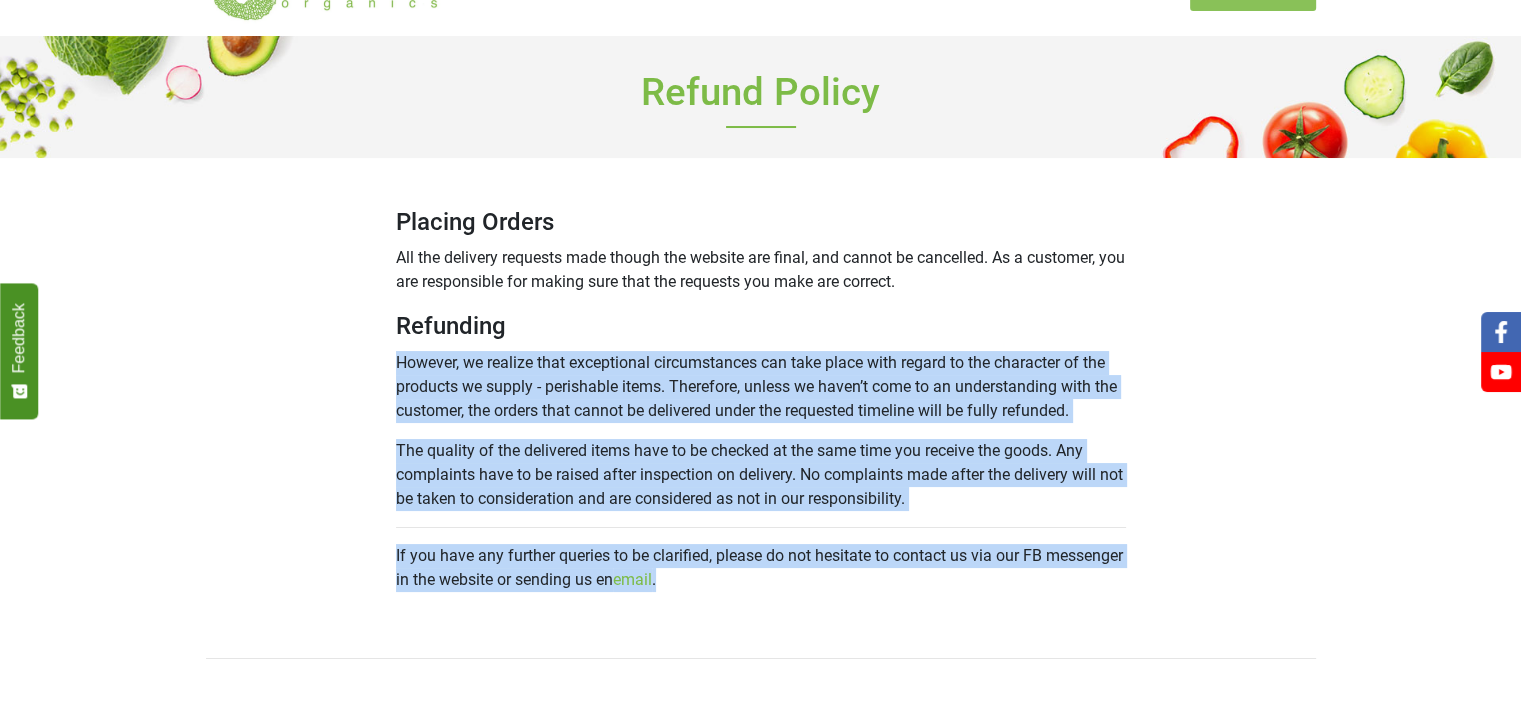 drag, startPoint x: 395, startPoint y: 359, endPoint x: 784, endPoint y: 575, distance: 444.94608 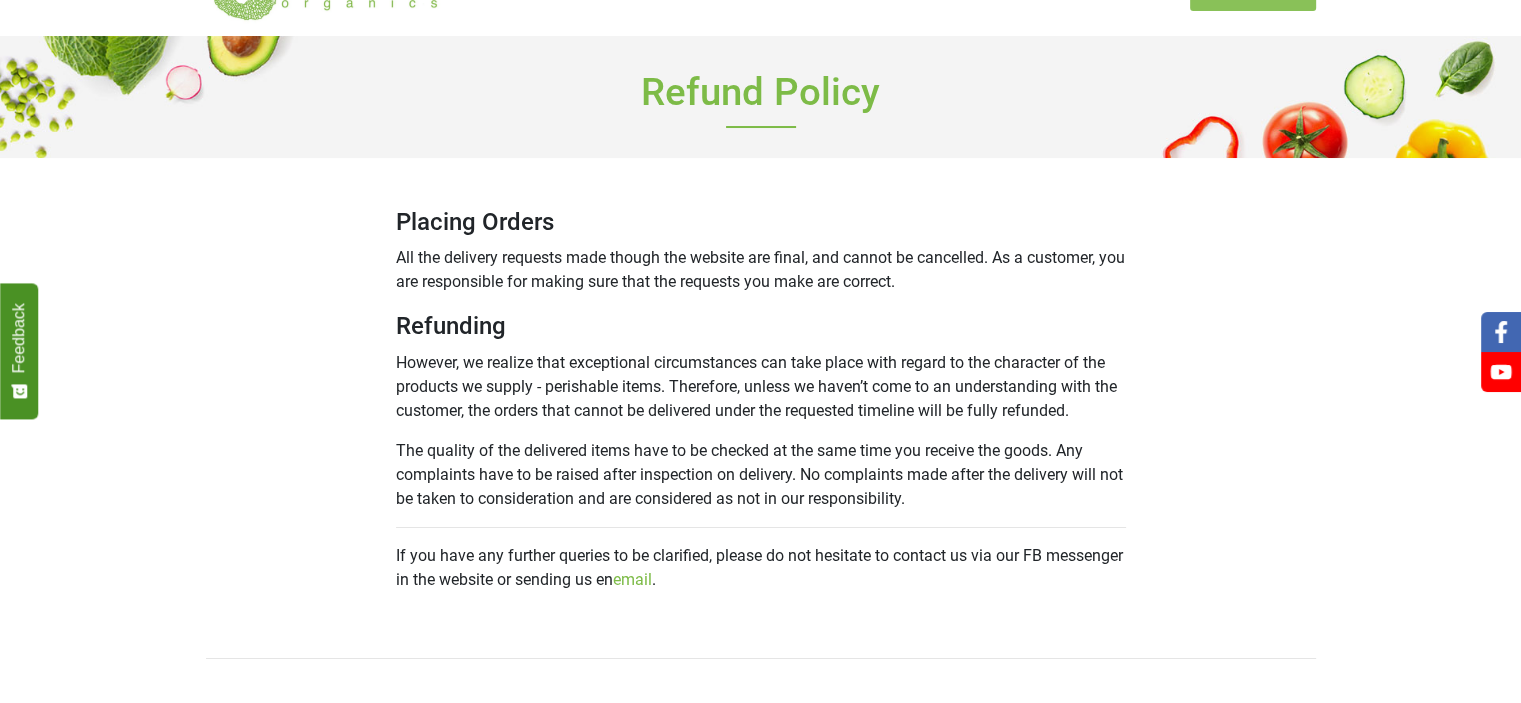 click on "Refund Policy" at bounding box center (761, 97) 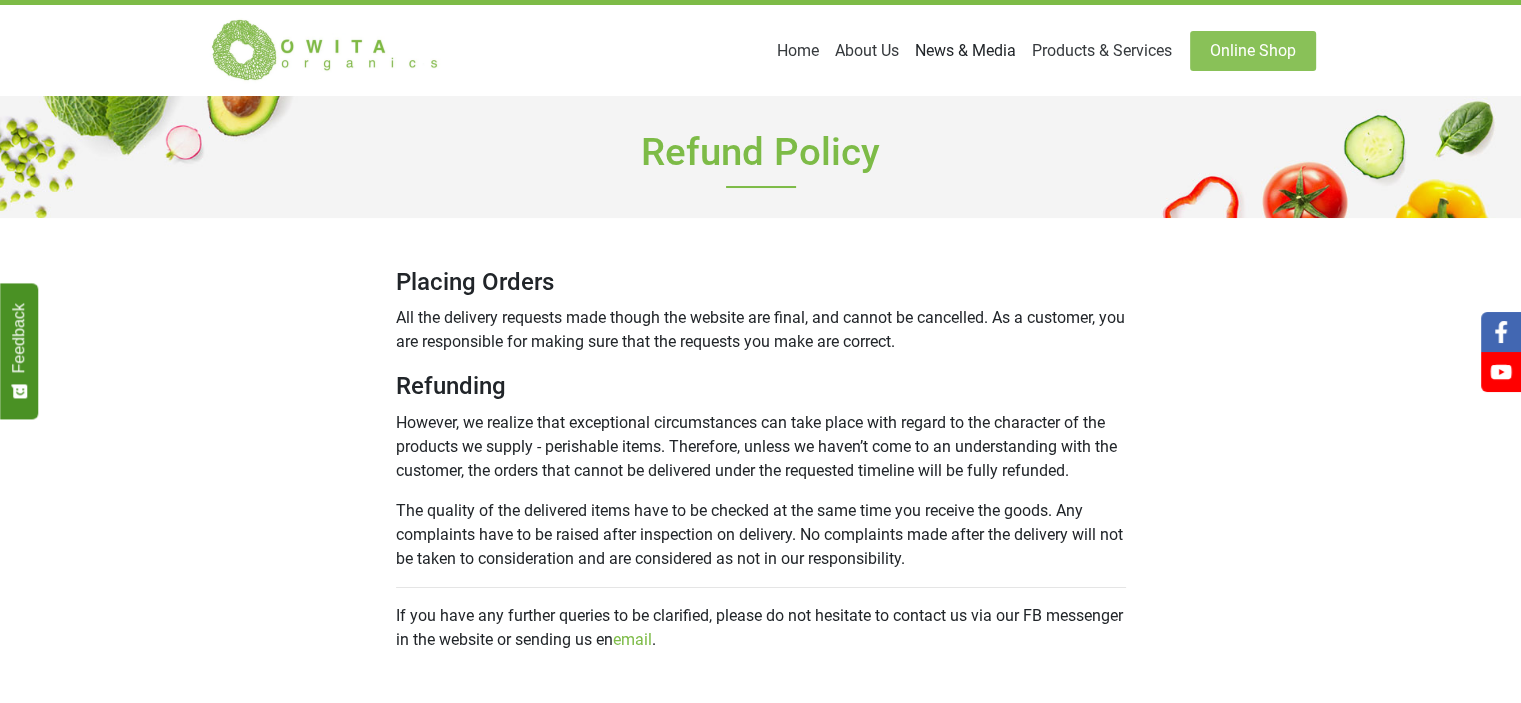 click on "News & Media" at bounding box center (867, 51) 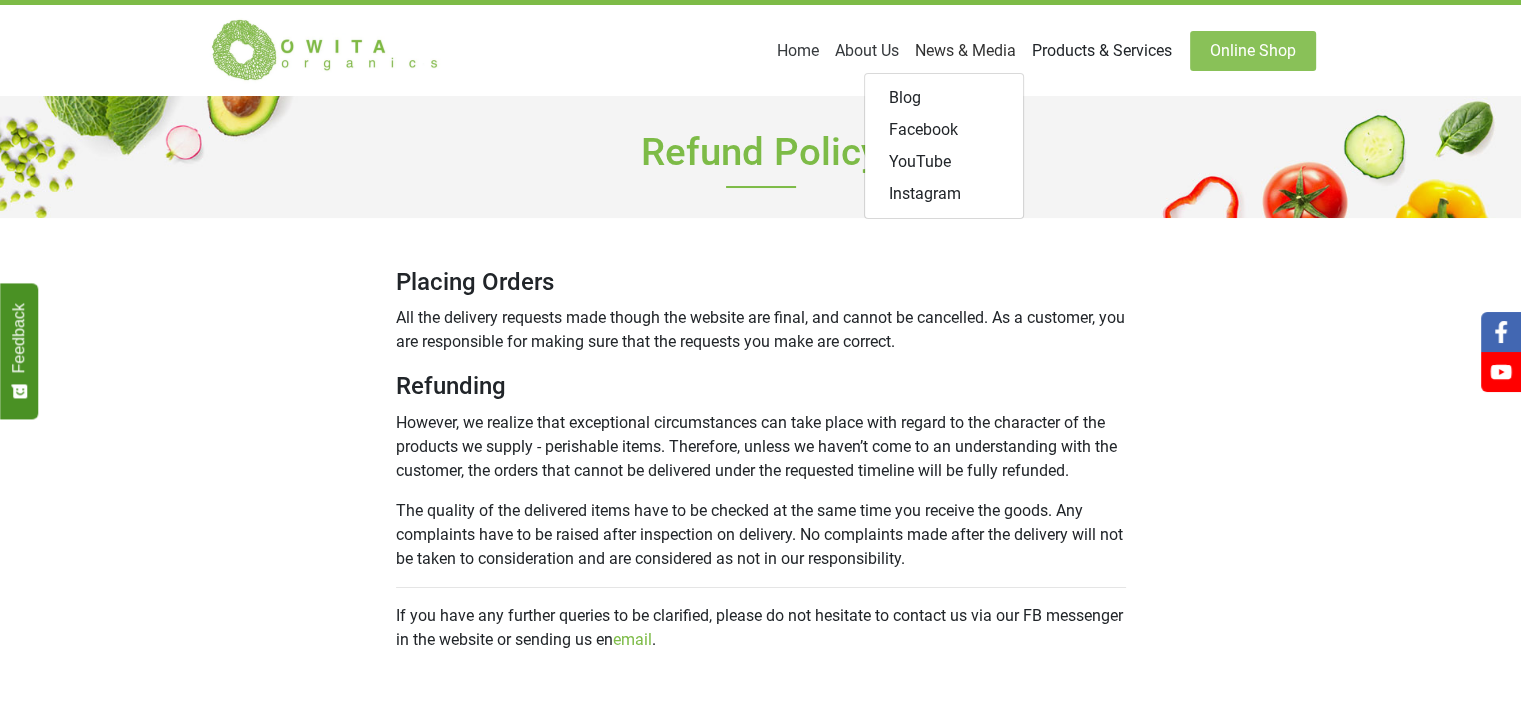 click on "Products & Services" at bounding box center (867, 51) 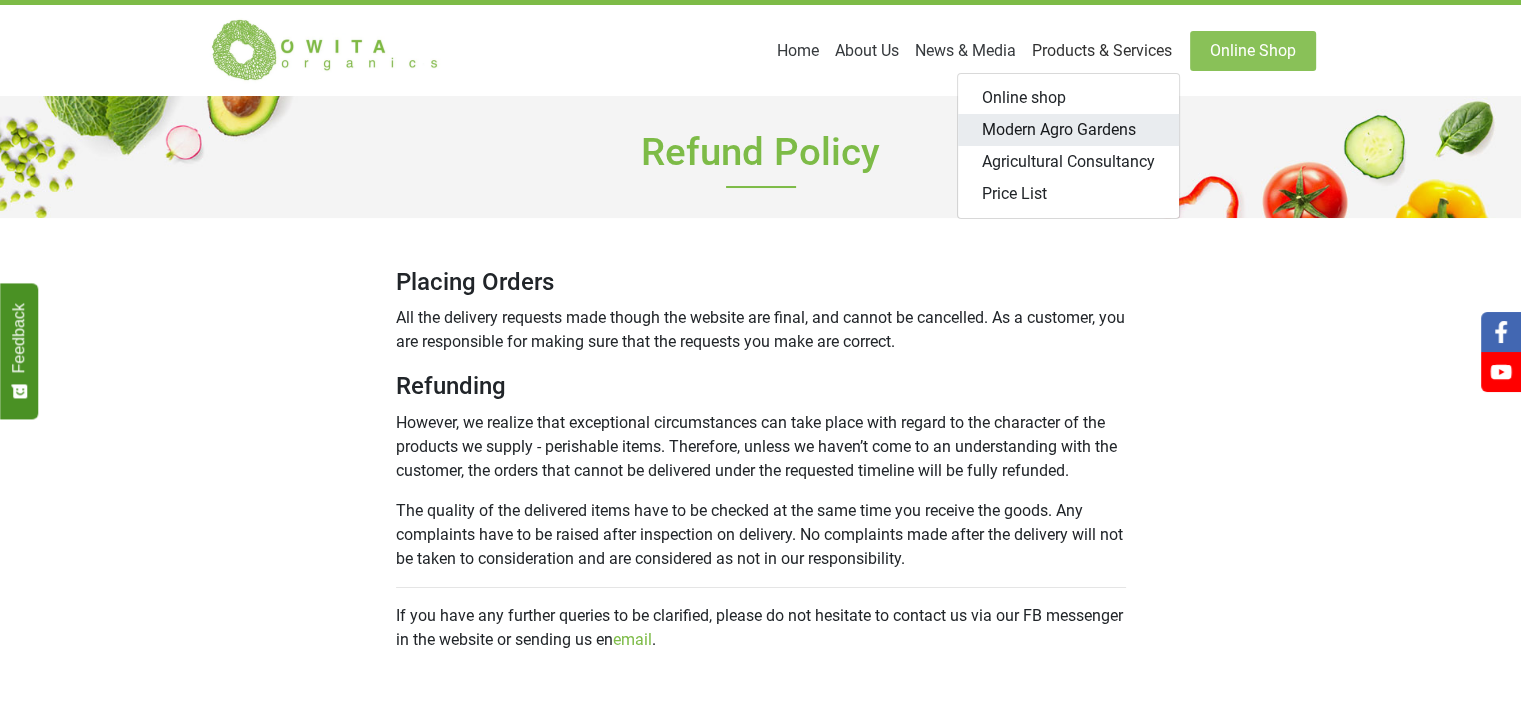 click on "Modern Agro Gardens" at bounding box center (1068, 130) 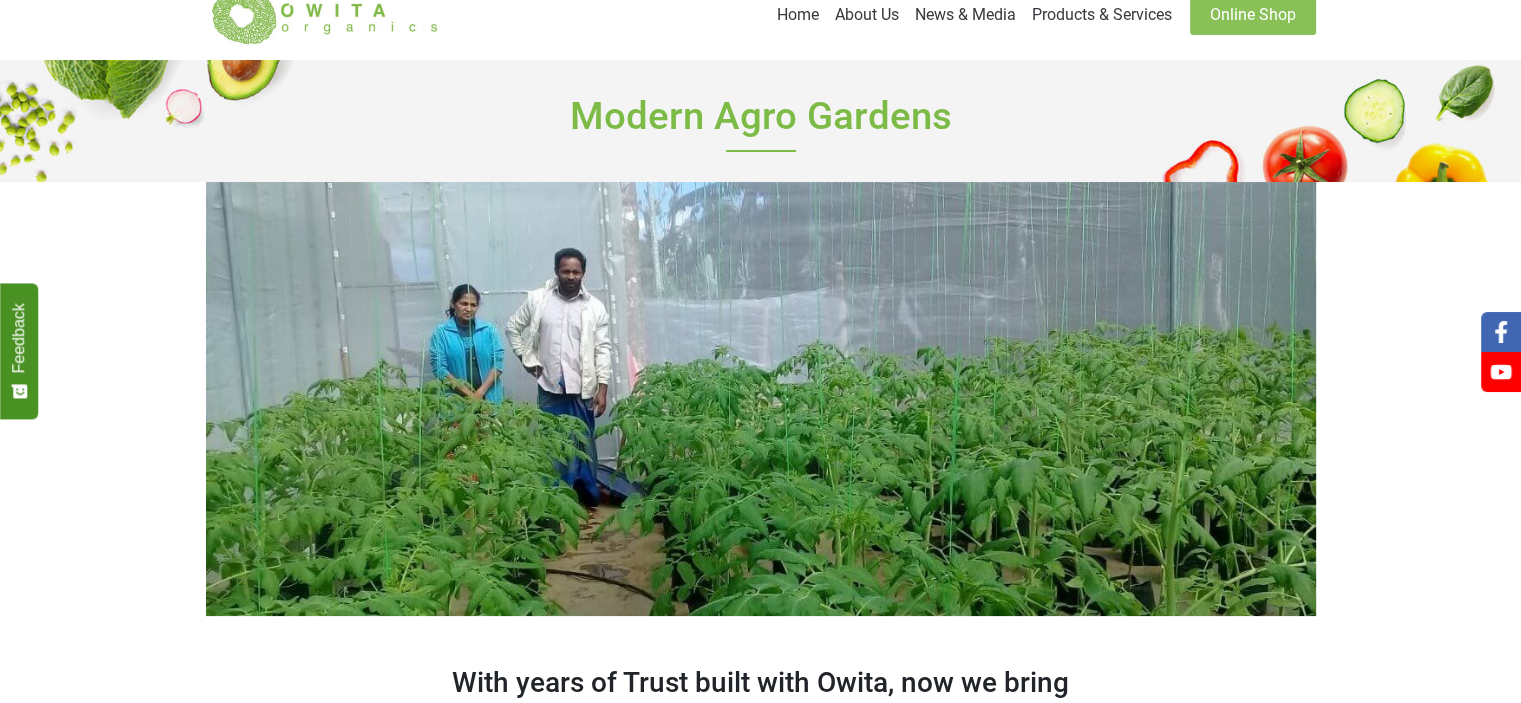 scroll, scrollTop: 0, scrollLeft: 0, axis: both 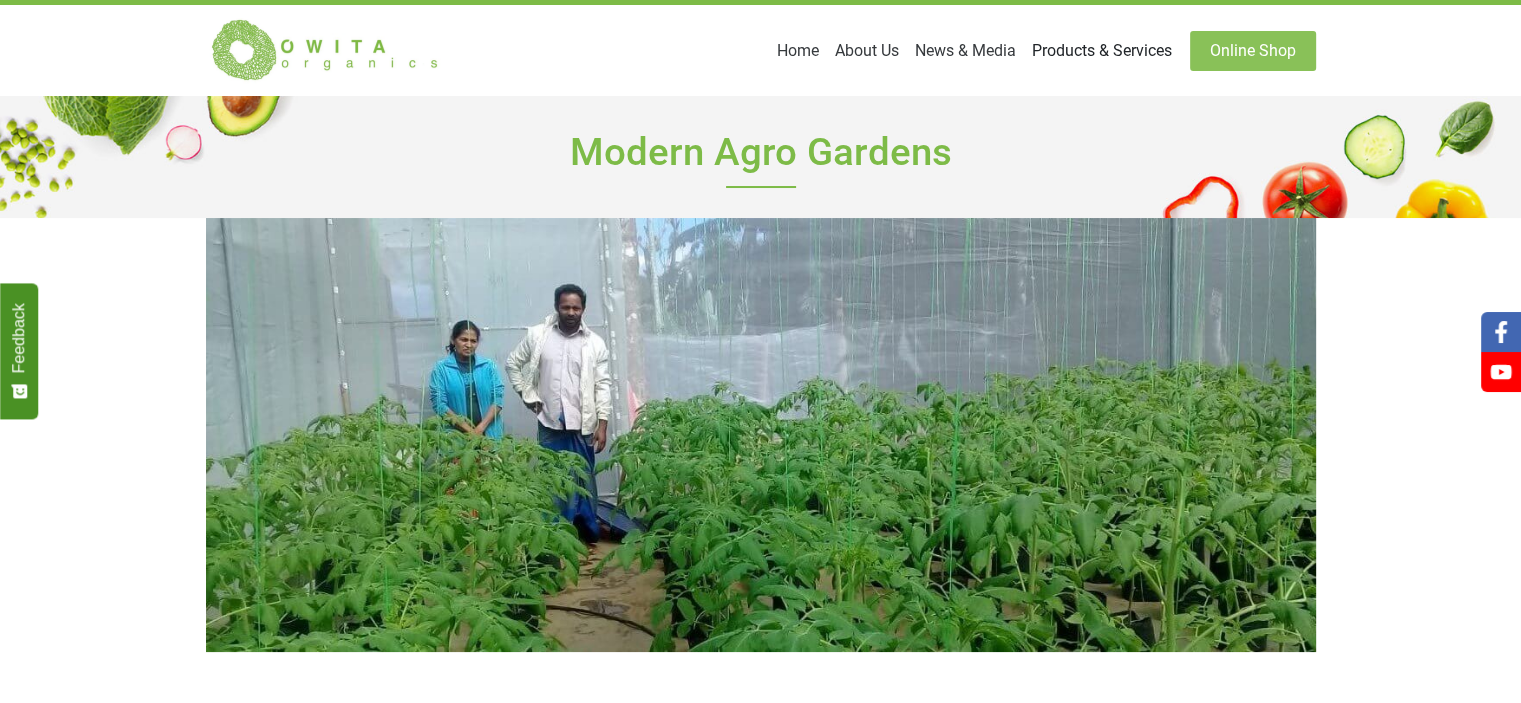 click on "Products & Services" at bounding box center [867, 51] 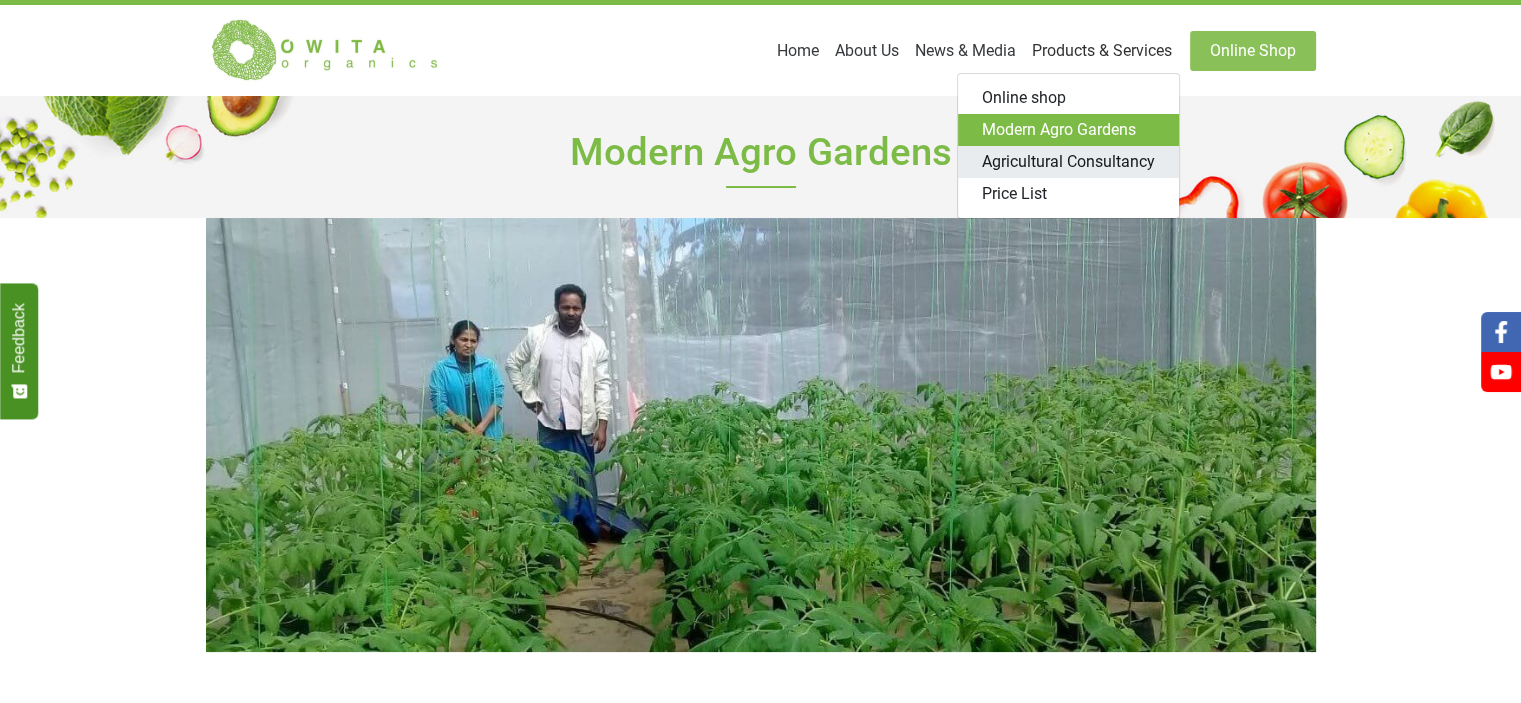 click on "Agricultural Consultancy" at bounding box center (1068, 162) 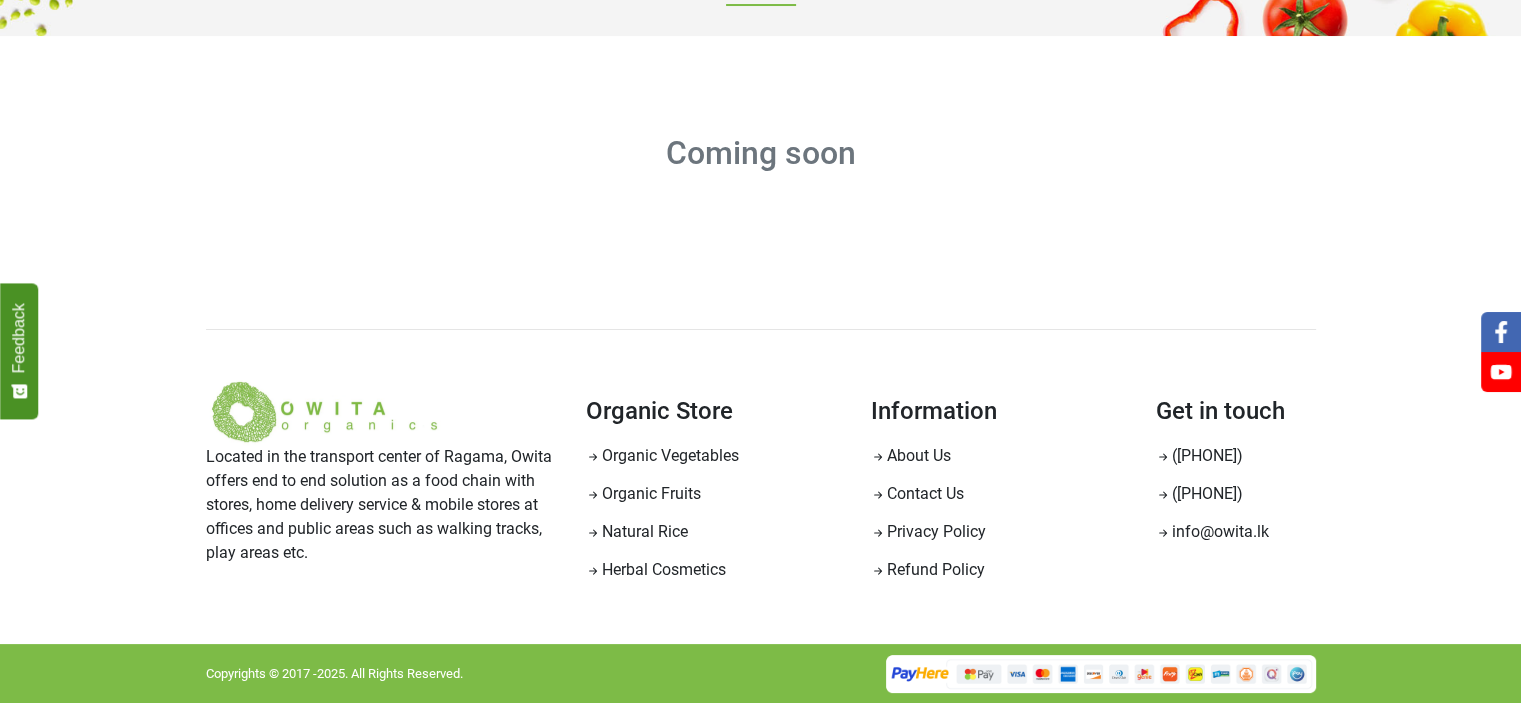 scroll, scrollTop: 0, scrollLeft: 0, axis: both 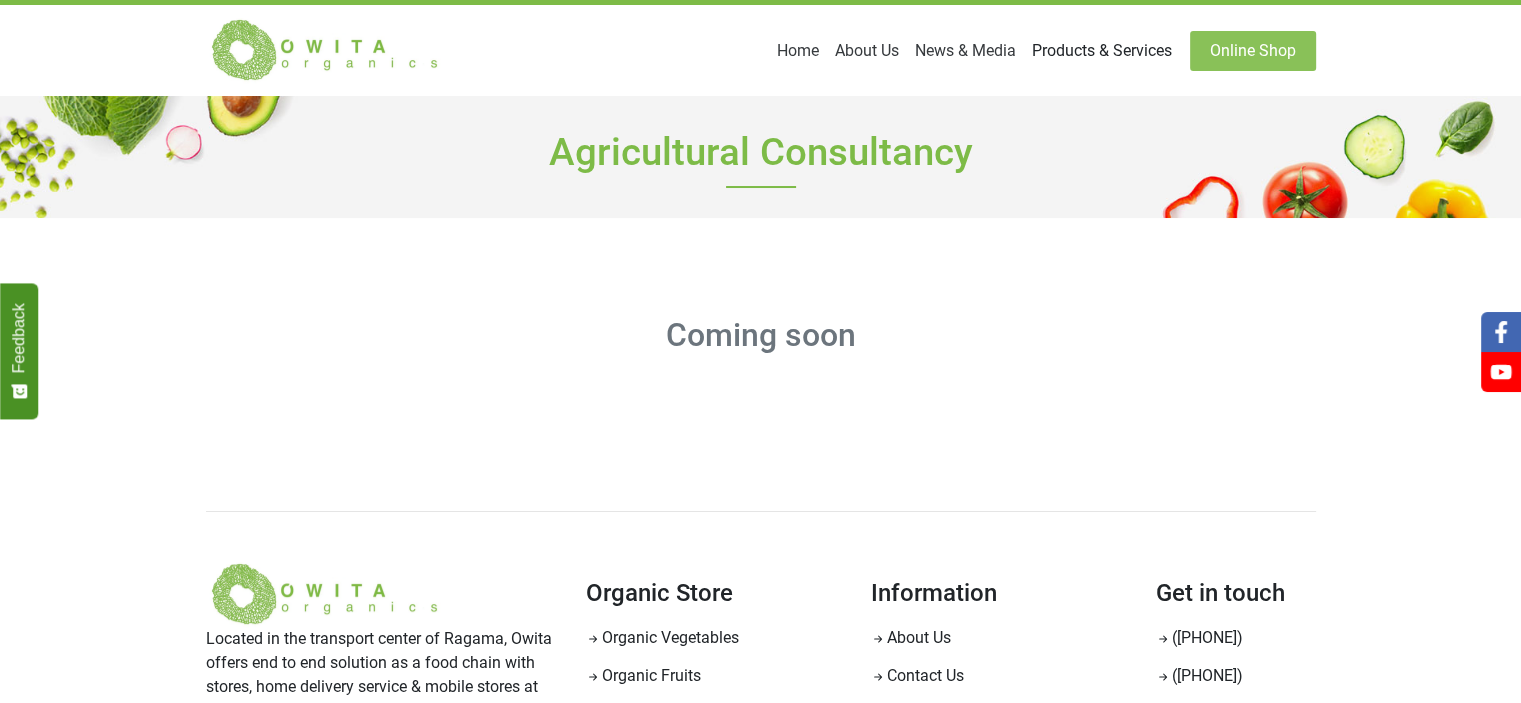 click on "Products & Services" at bounding box center (867, 51) 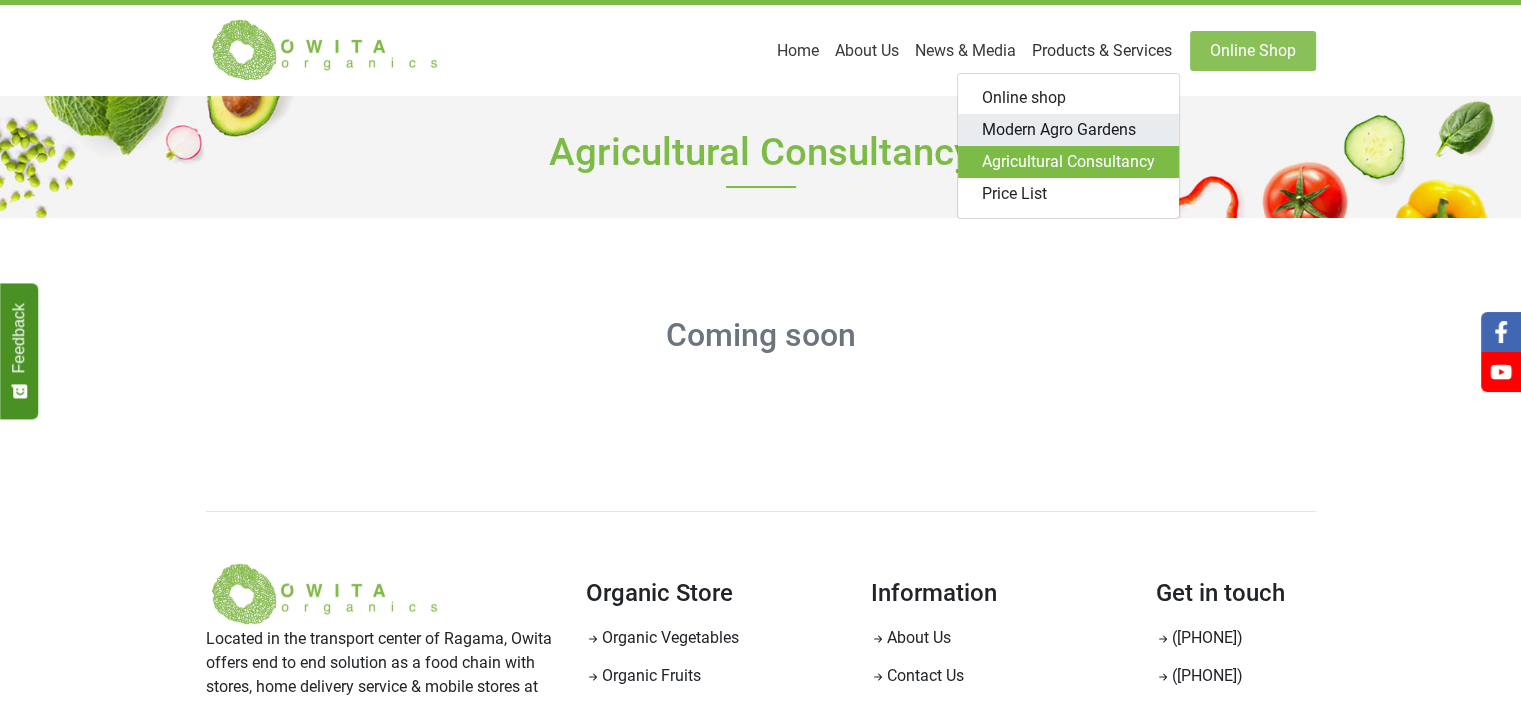click on "Modern Agro Gardens" at bounding box center (1068, 130) 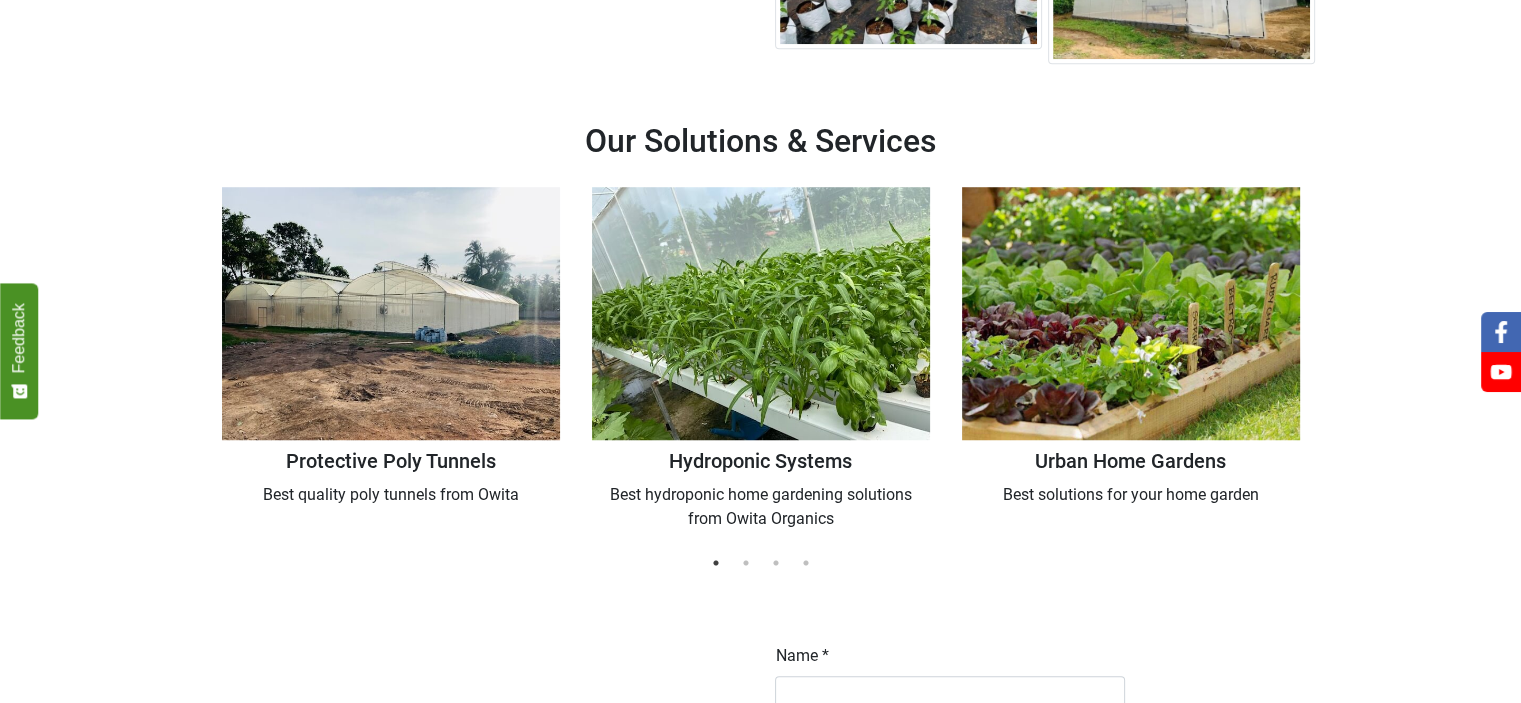 scroll, scrollTop: 1514, scrollLeft: 0, axis: vertical 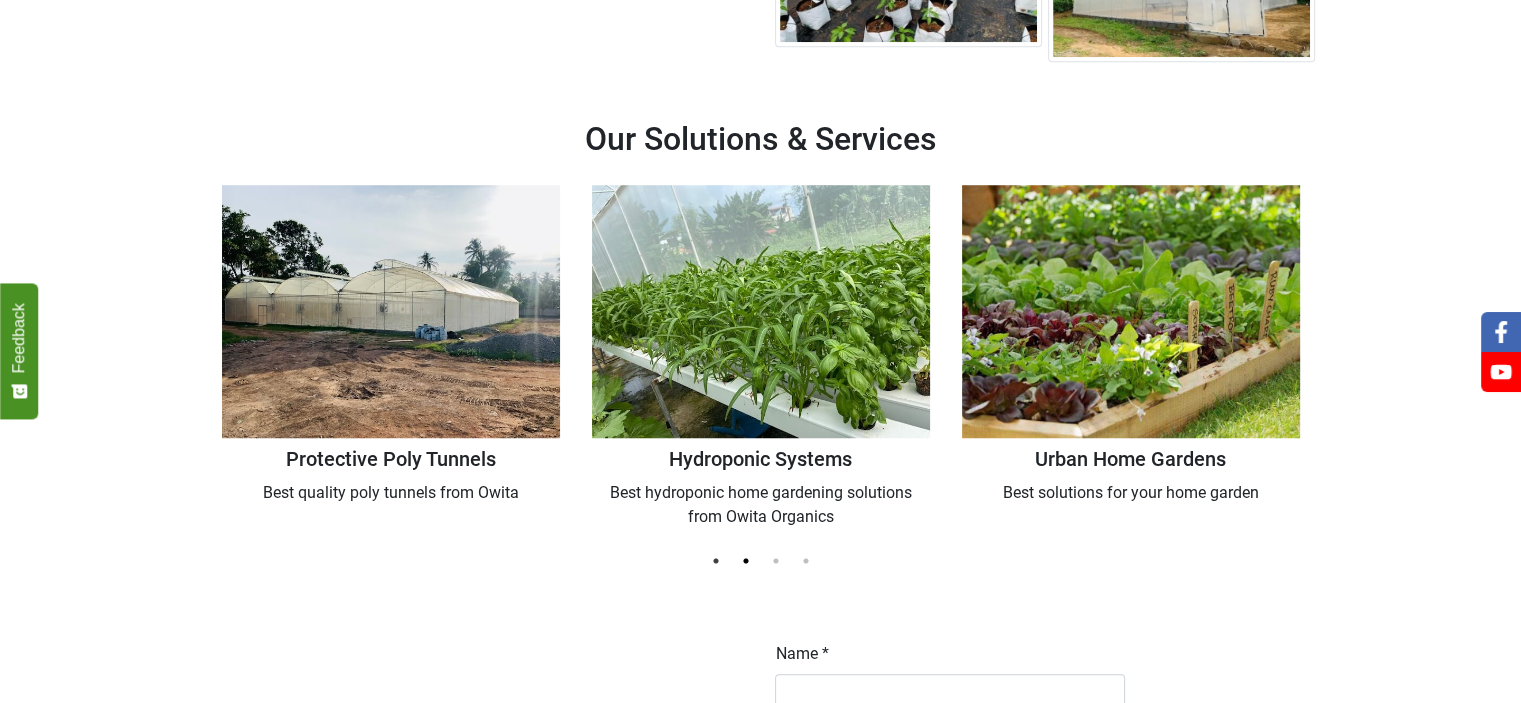 click on "2" at bounding box center (716, 561) 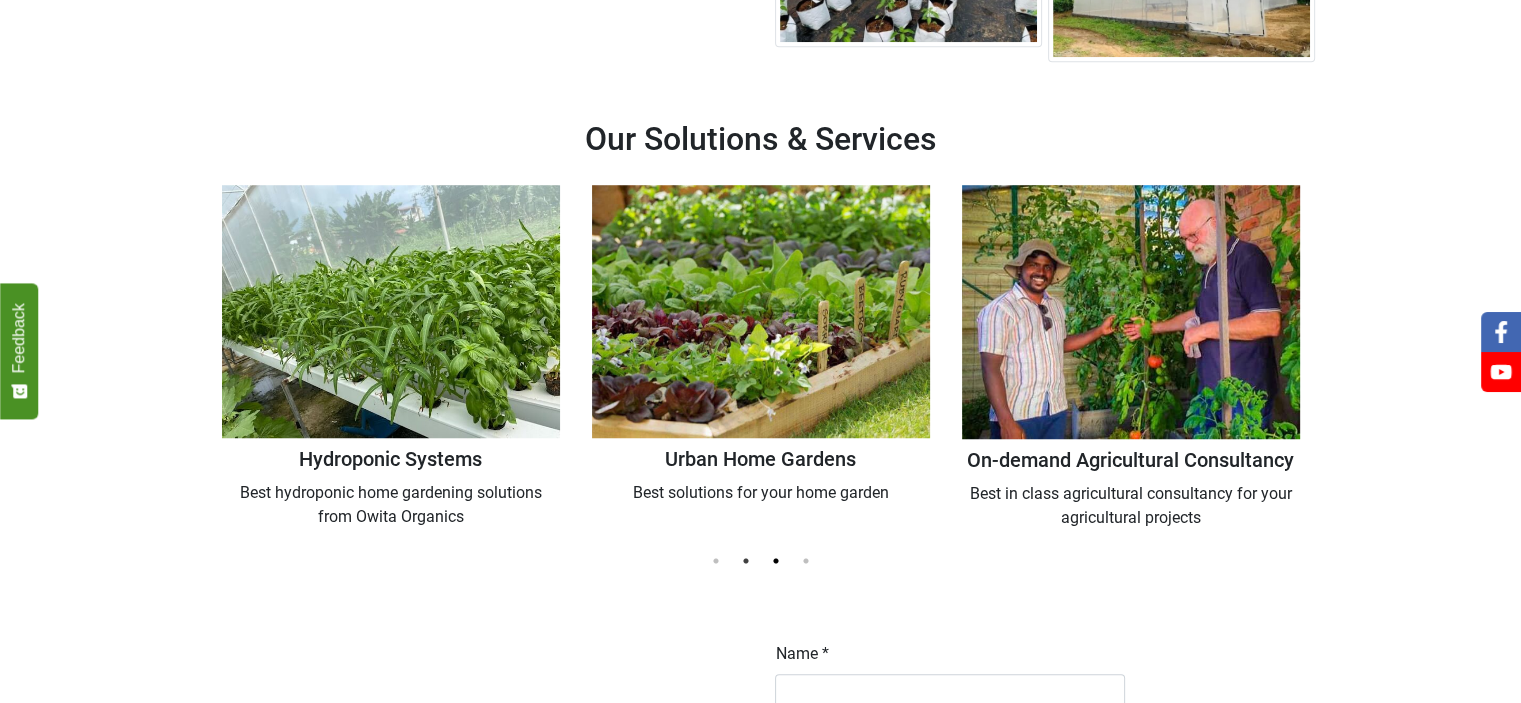 click on "3" at bounding box center (716, 561) 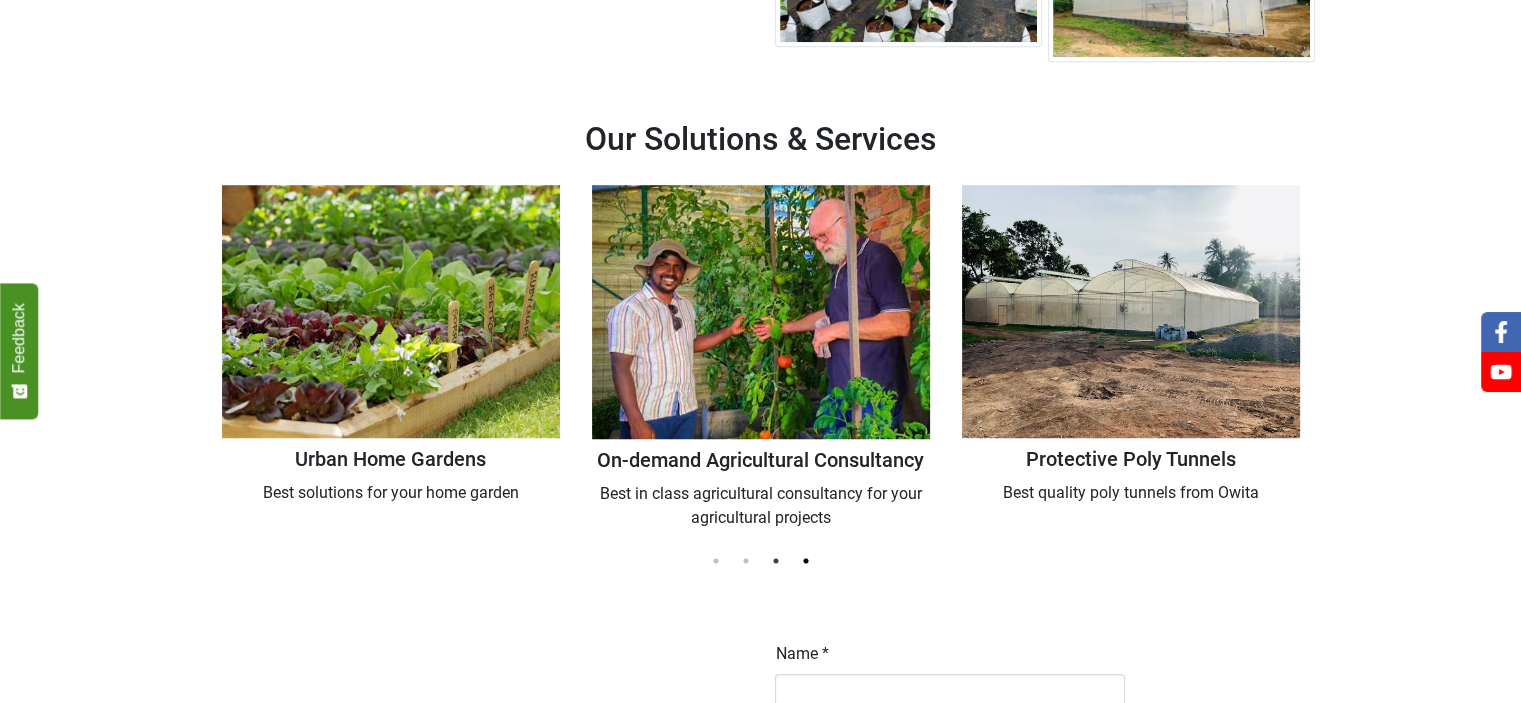 click on "4" at bounding box center [716, 561] 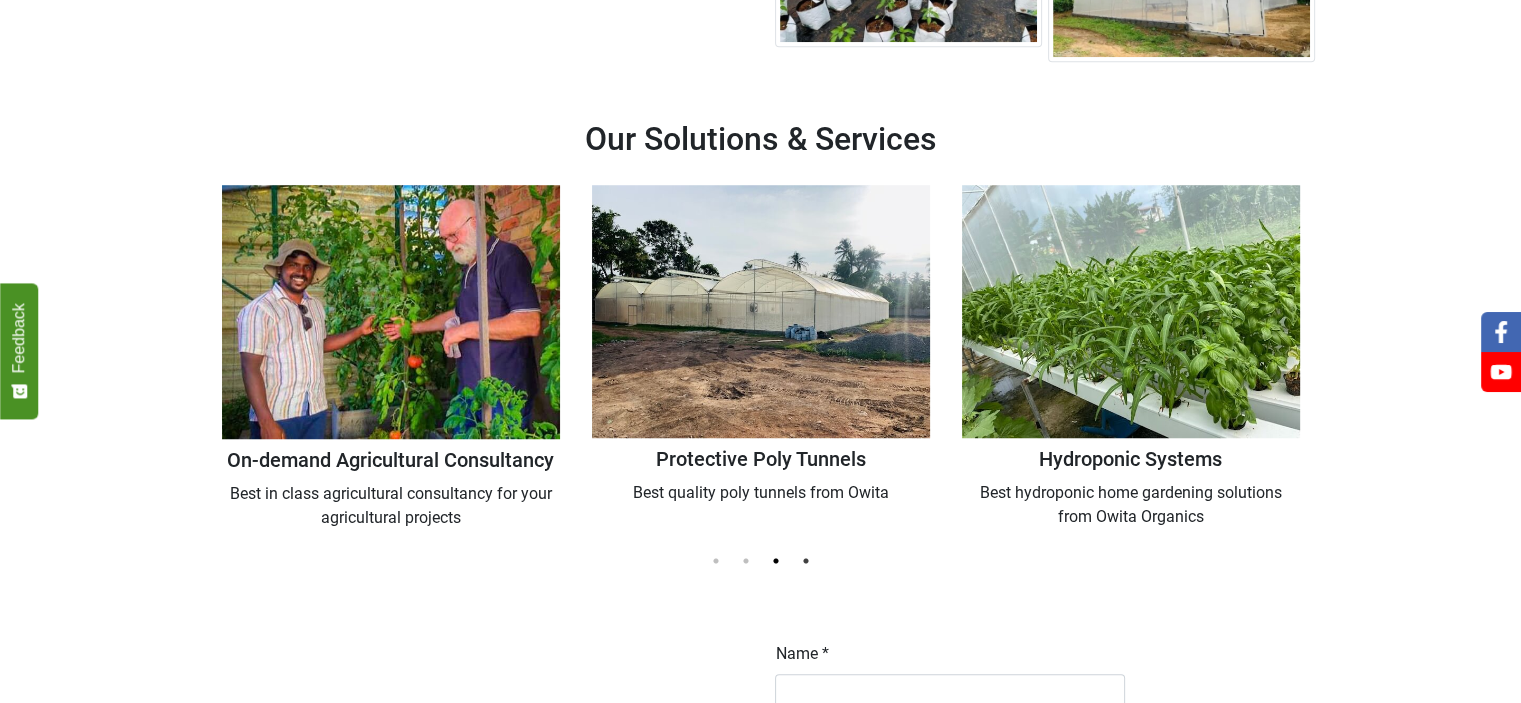 click on "3" at bounding box center (716, 561) 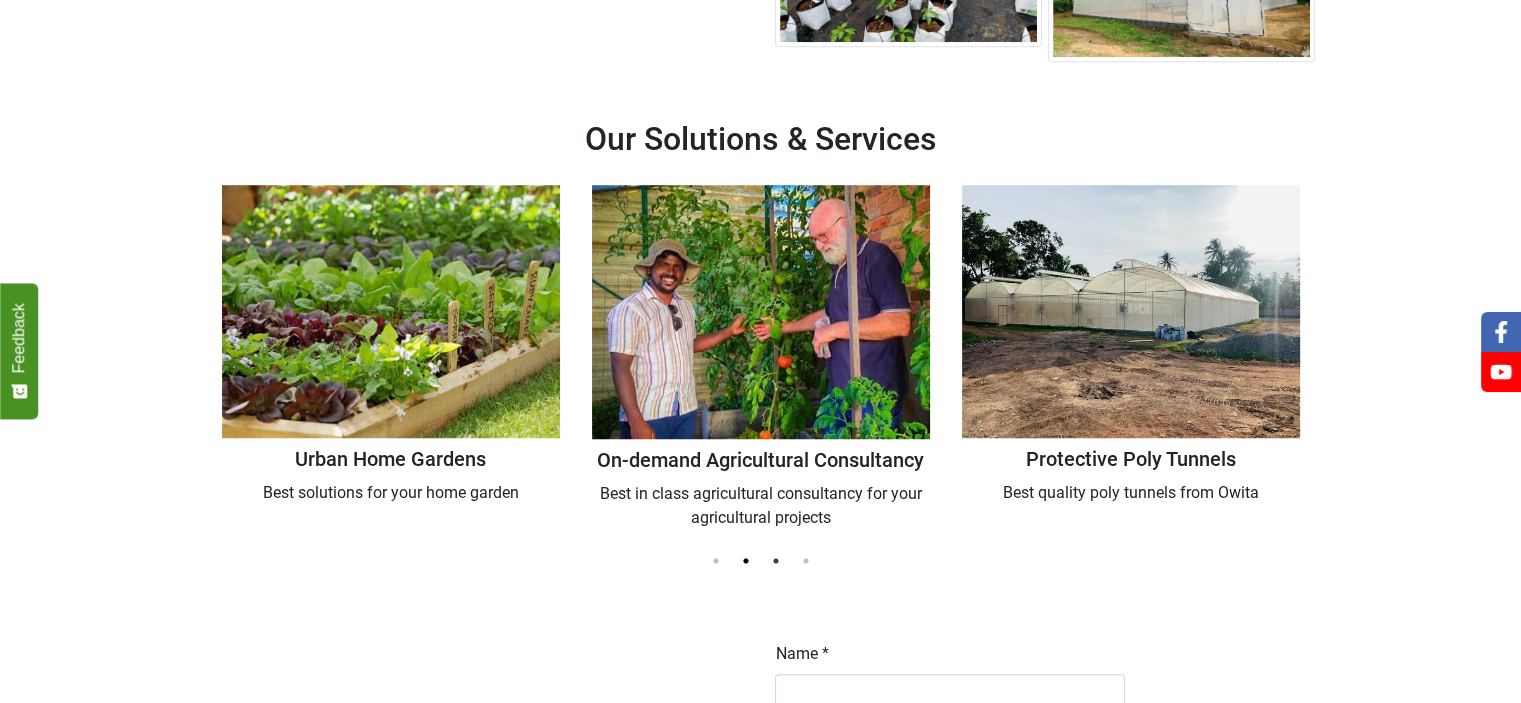 click on "2" at bounding box center (716, 561) 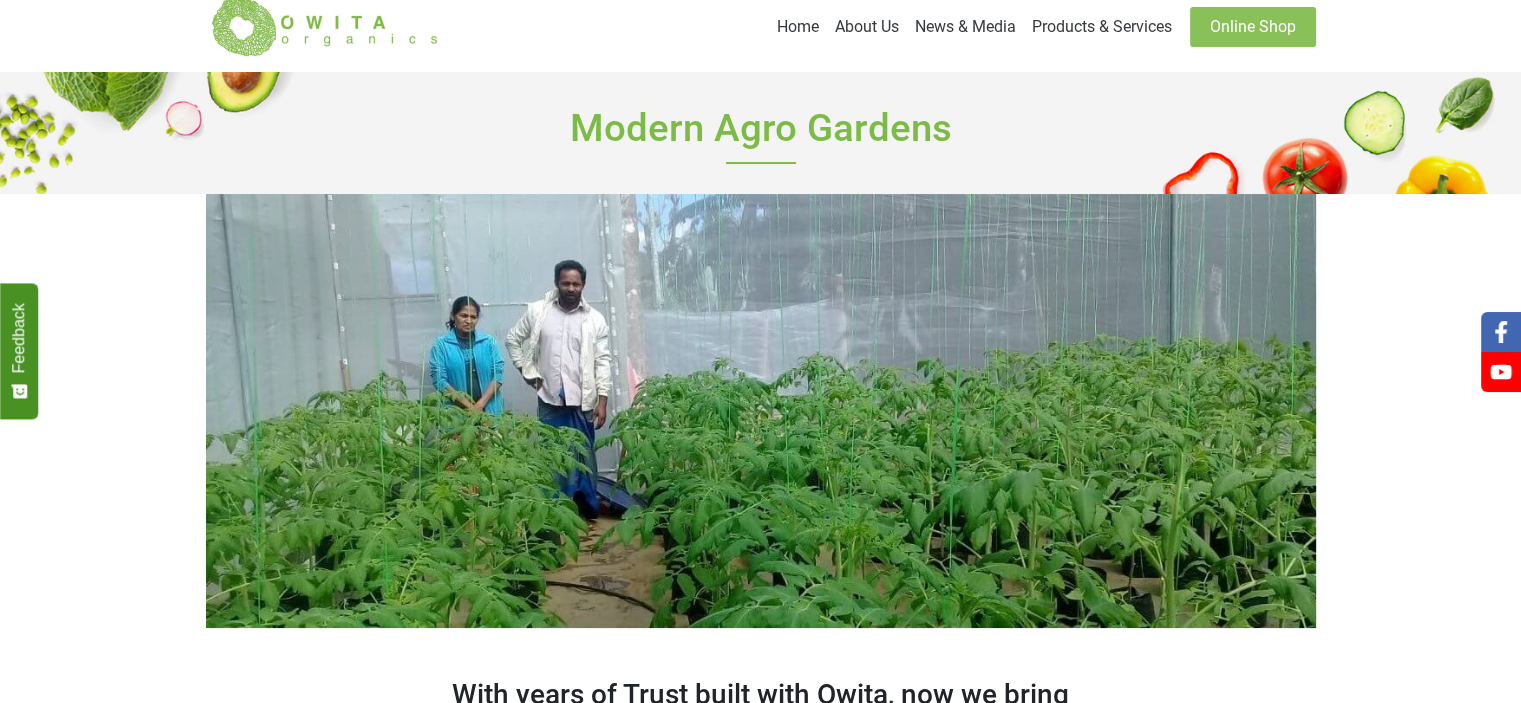 scroll, scrollTop: 0, scrollLeft: 0, axis: both 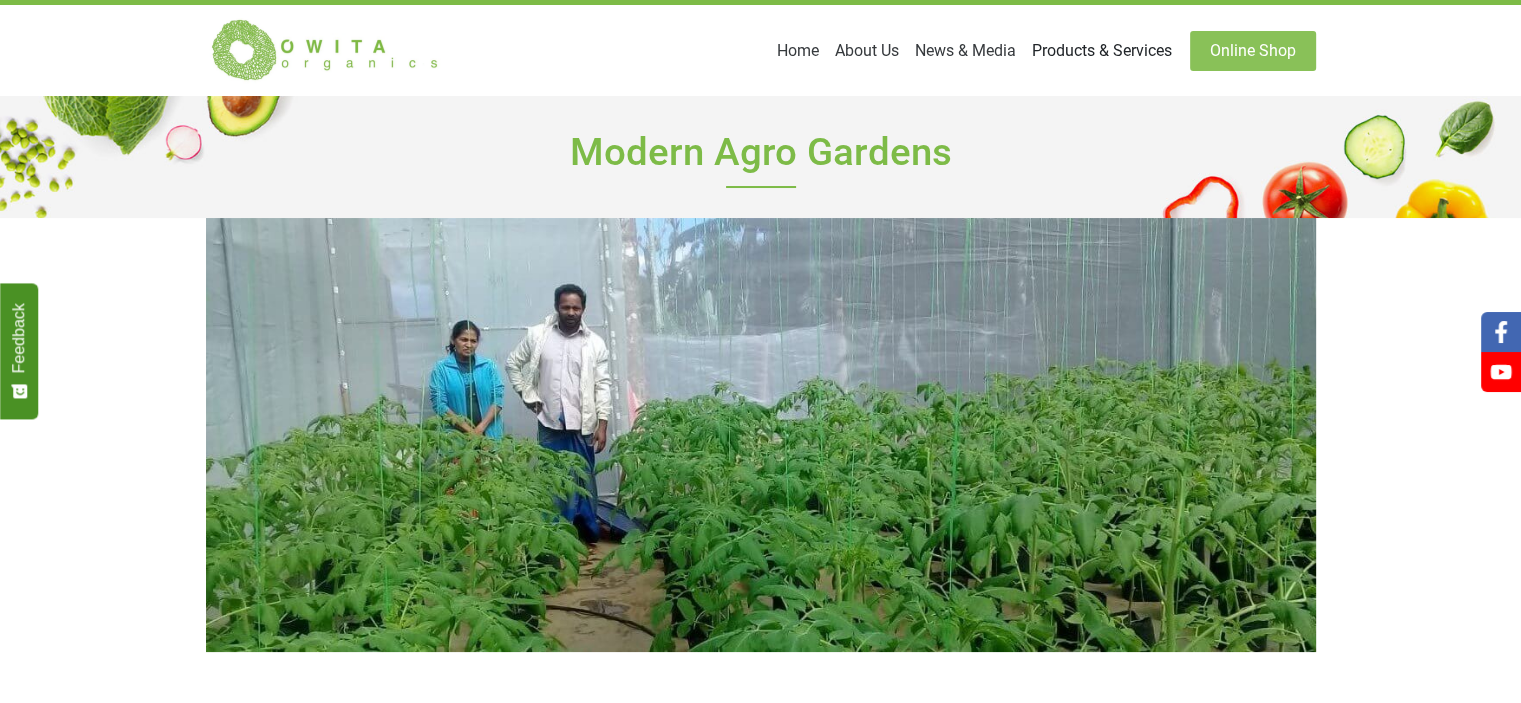 click on "Products & Services" at bounding box center [867, 51] 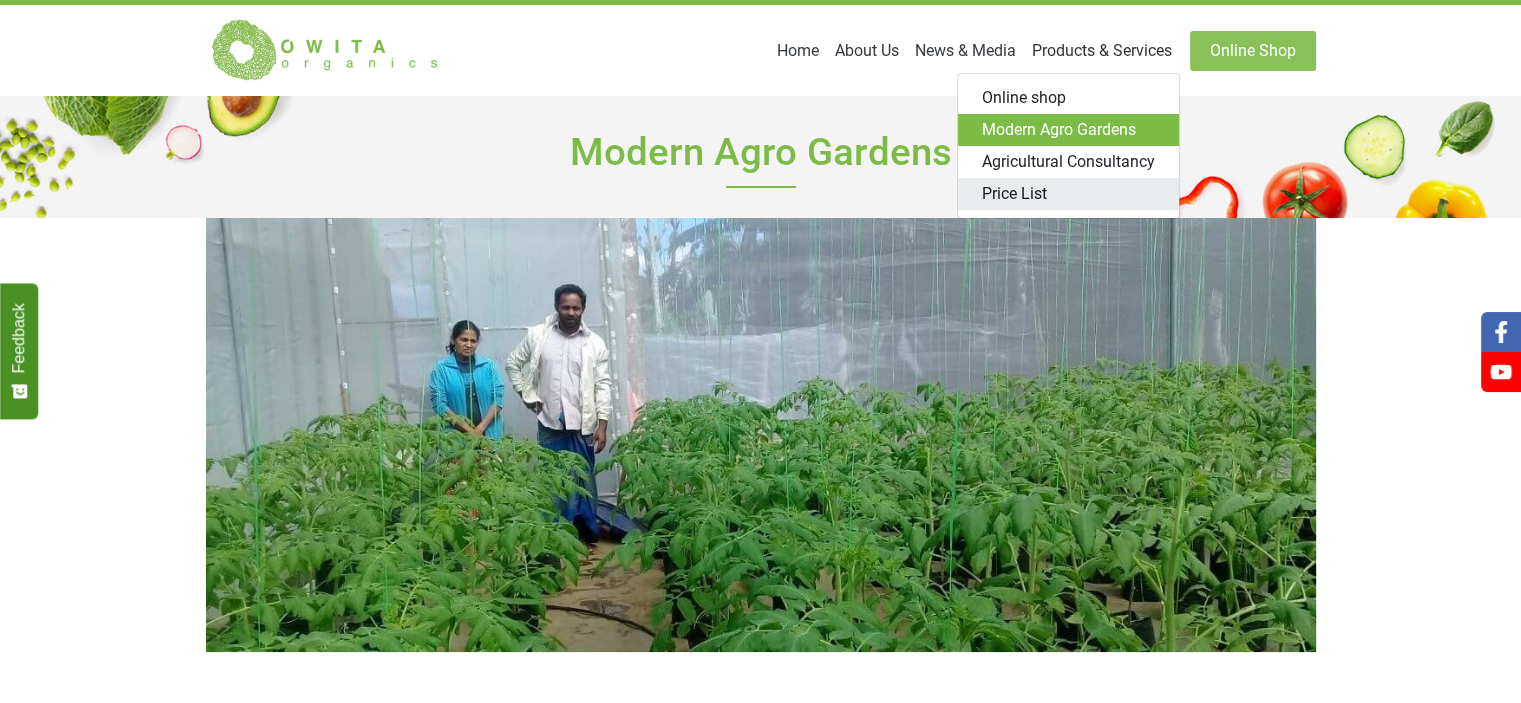 click on "Price List" at bounding box center (1068, 194) 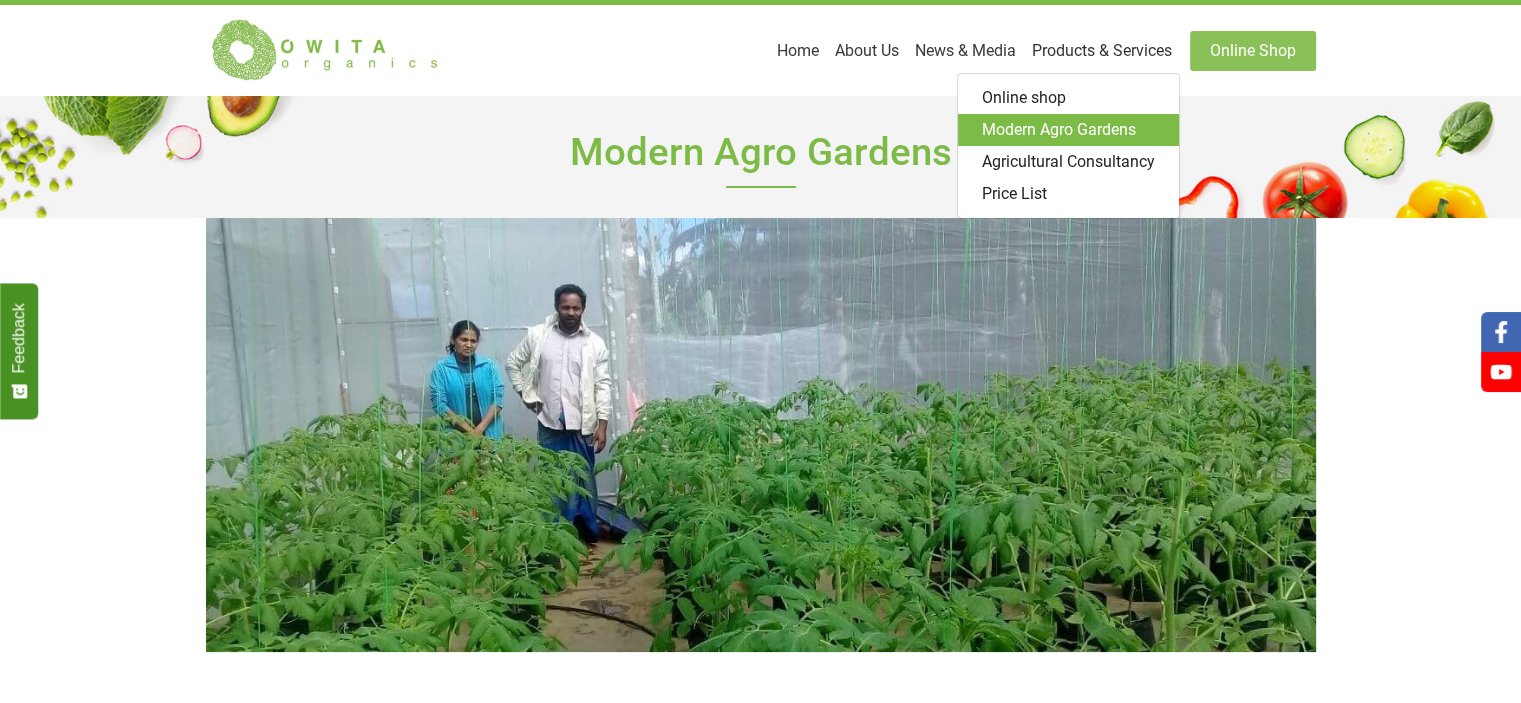 click on "Home About Us About Us Out Farmer Network Contact Us News & Media Blog Facebook YouTube Instagram Products & Services Online shop Modern Agro Gardens Agricultural Consultancy Price List Online Shop" at bounding box center [761, 50] 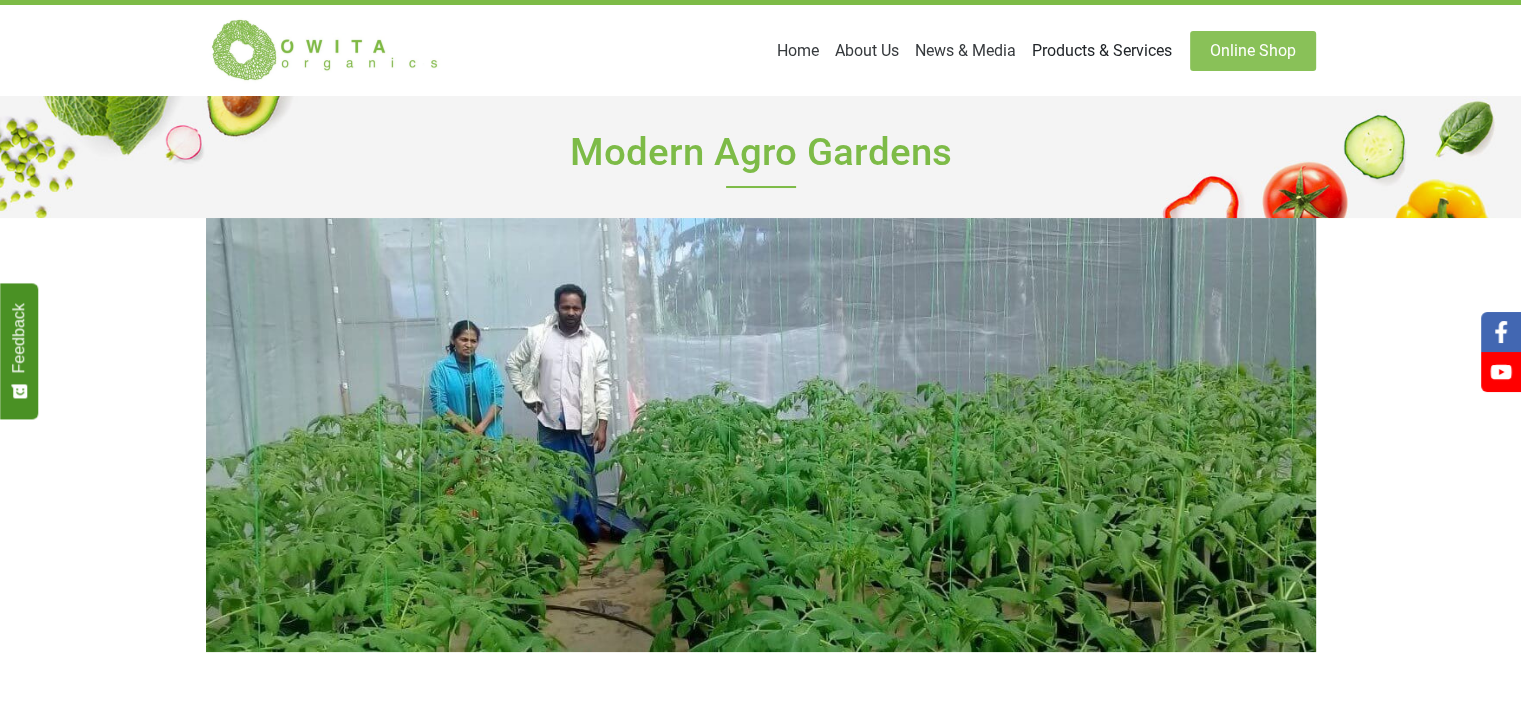 click on "Products & Services" at bounding box center [867, 51] 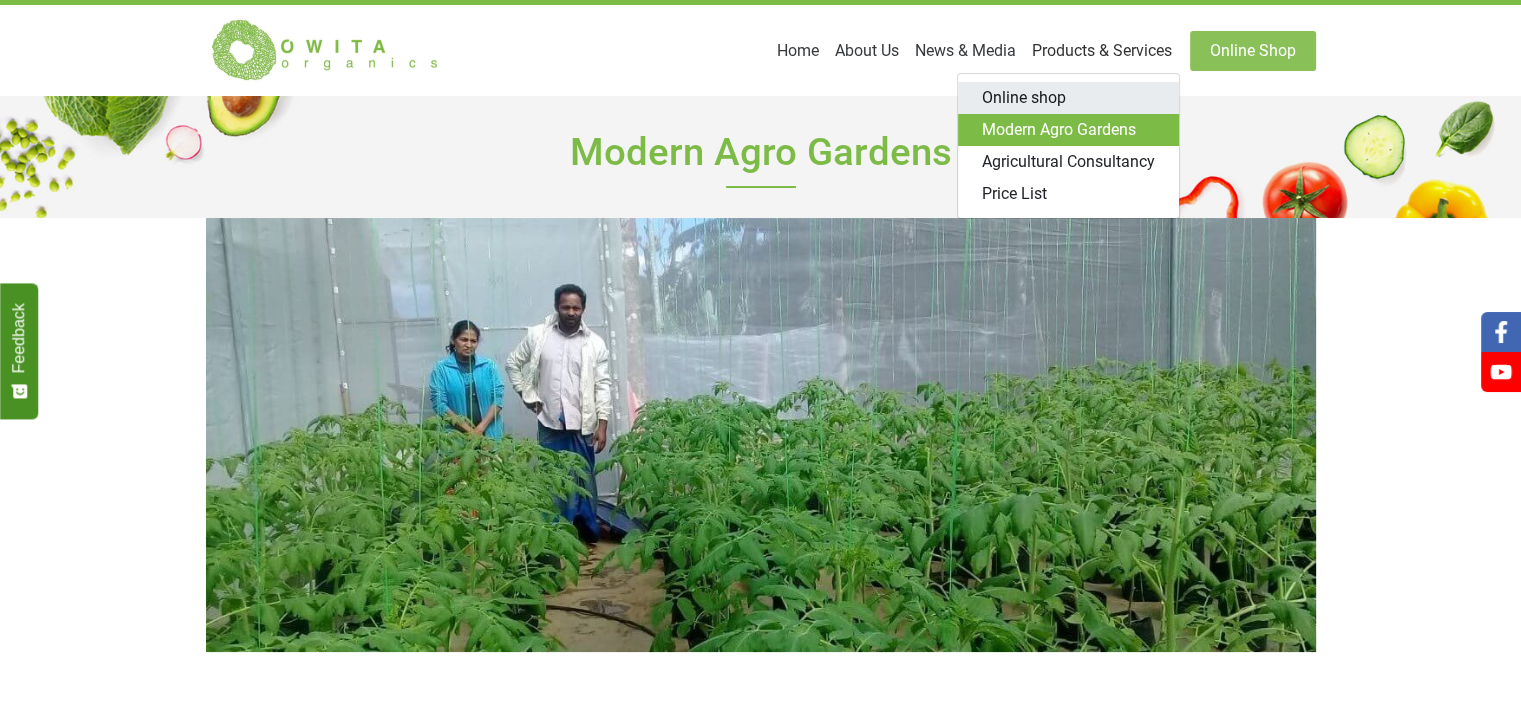 click on "Online shop" at bounding box center [1068, 98] 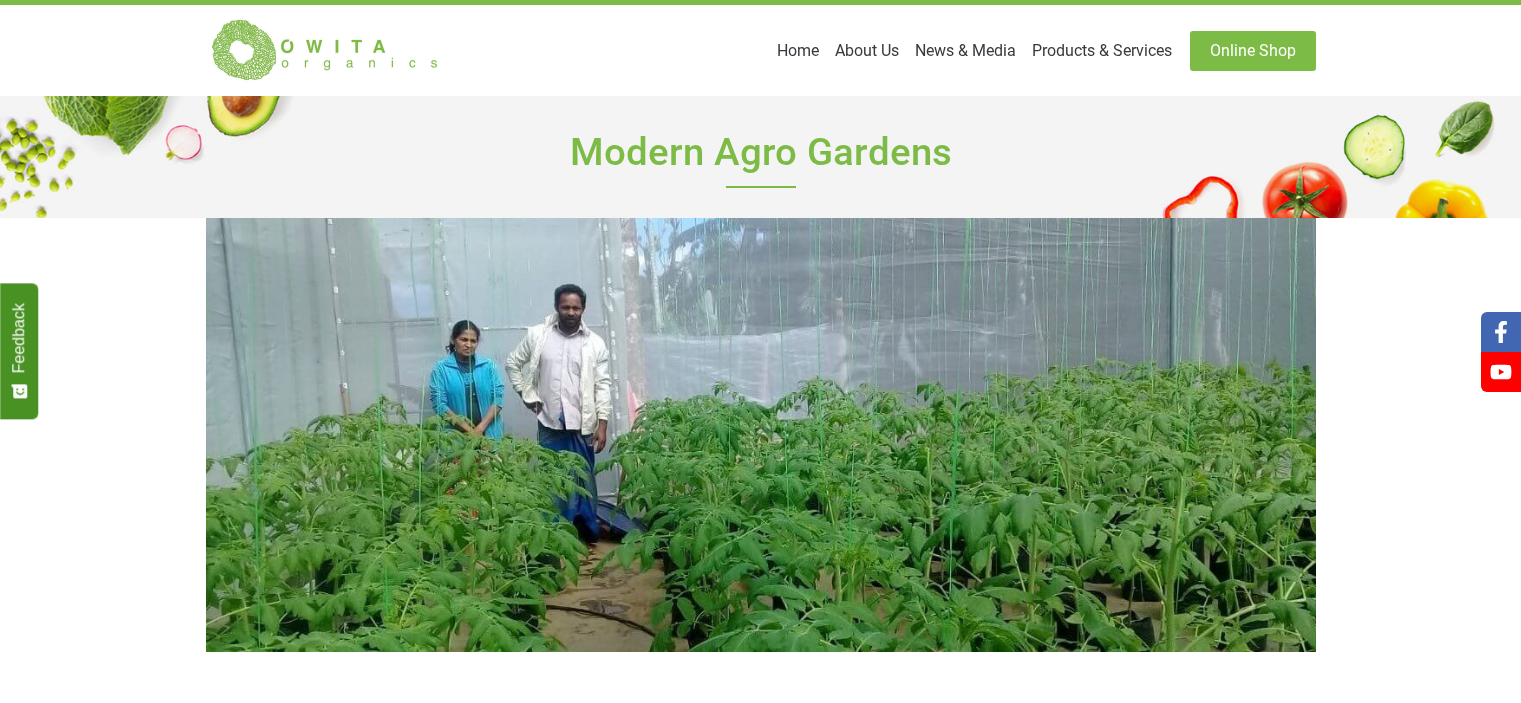 scroll, scrollTop: 0, scrollLeft: 0, axis: both 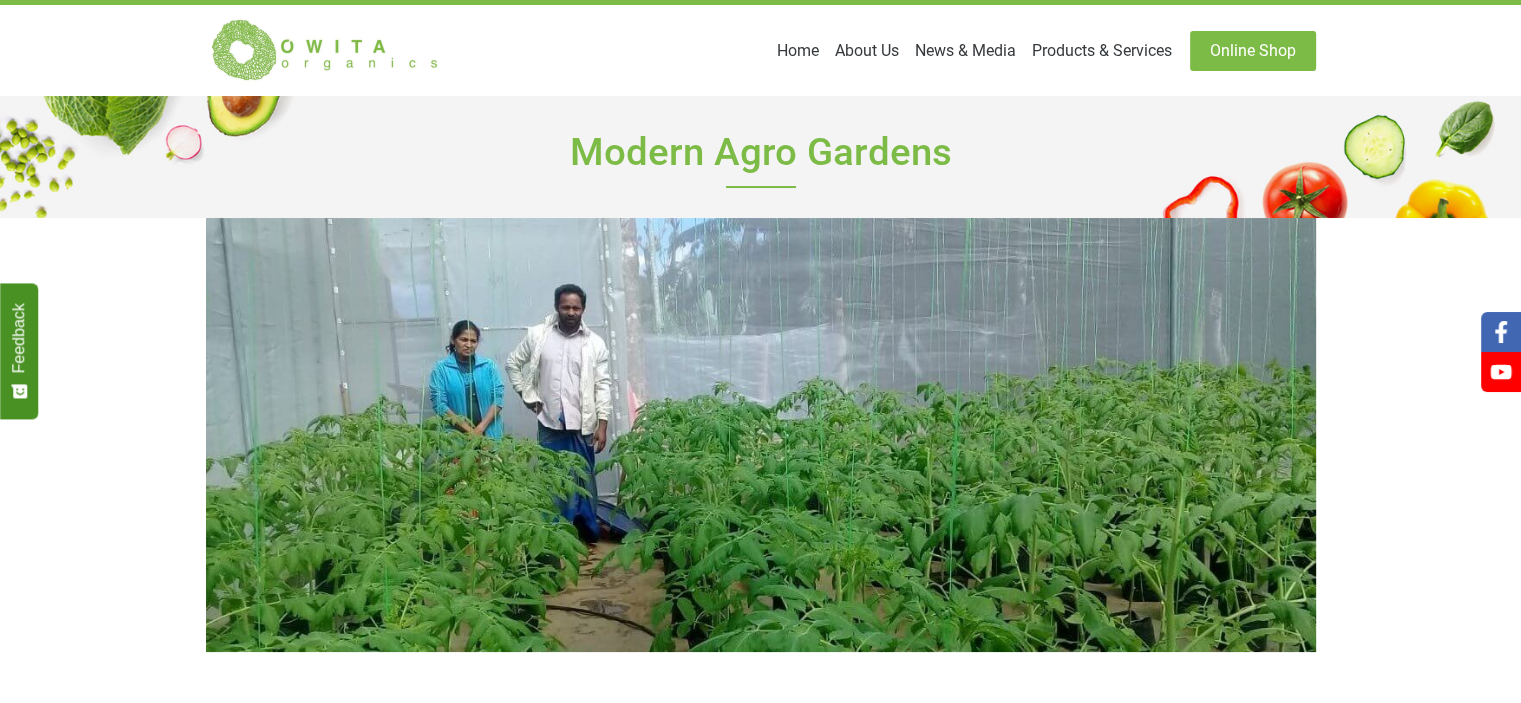 click on "Online Shop" at bounding box center (1253, 51) 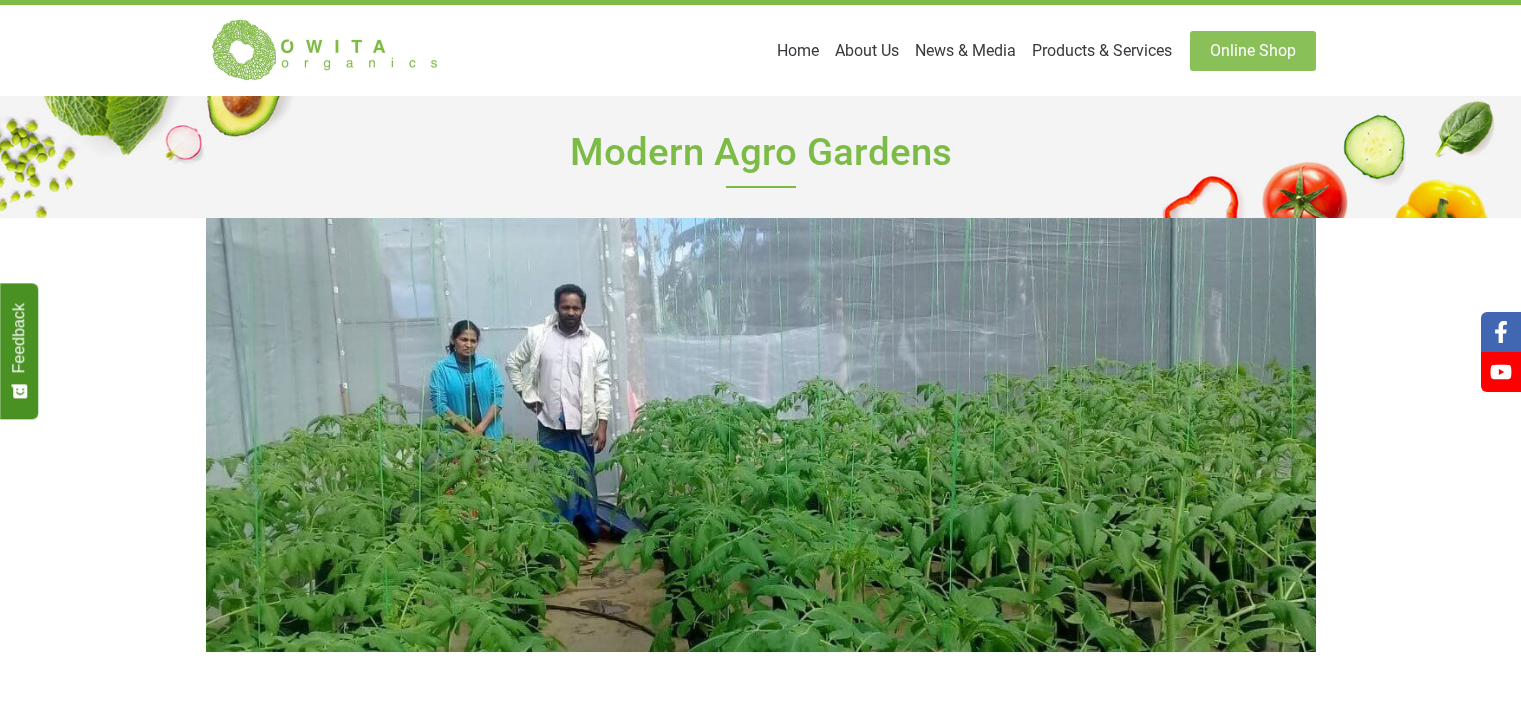 scroll, scrollTop: 0, scrollLeft: 0, axis: both 